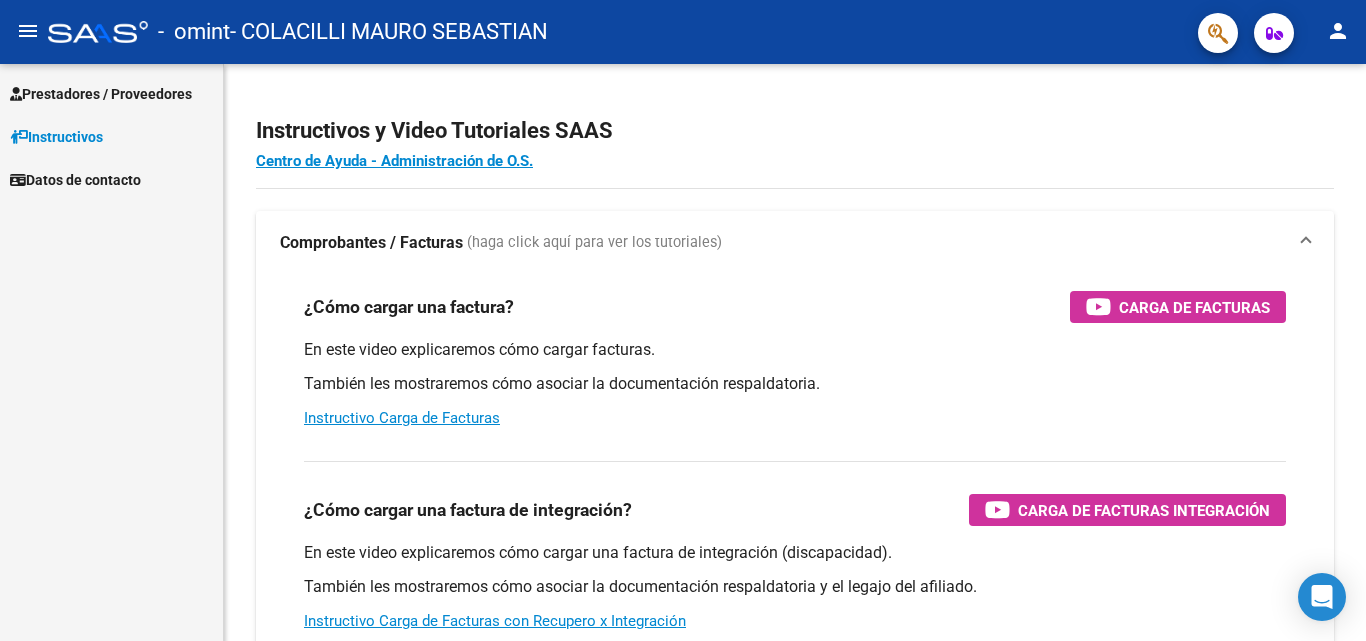 scroll, scrollTop: 0, scrollLeft: 0, axis: both 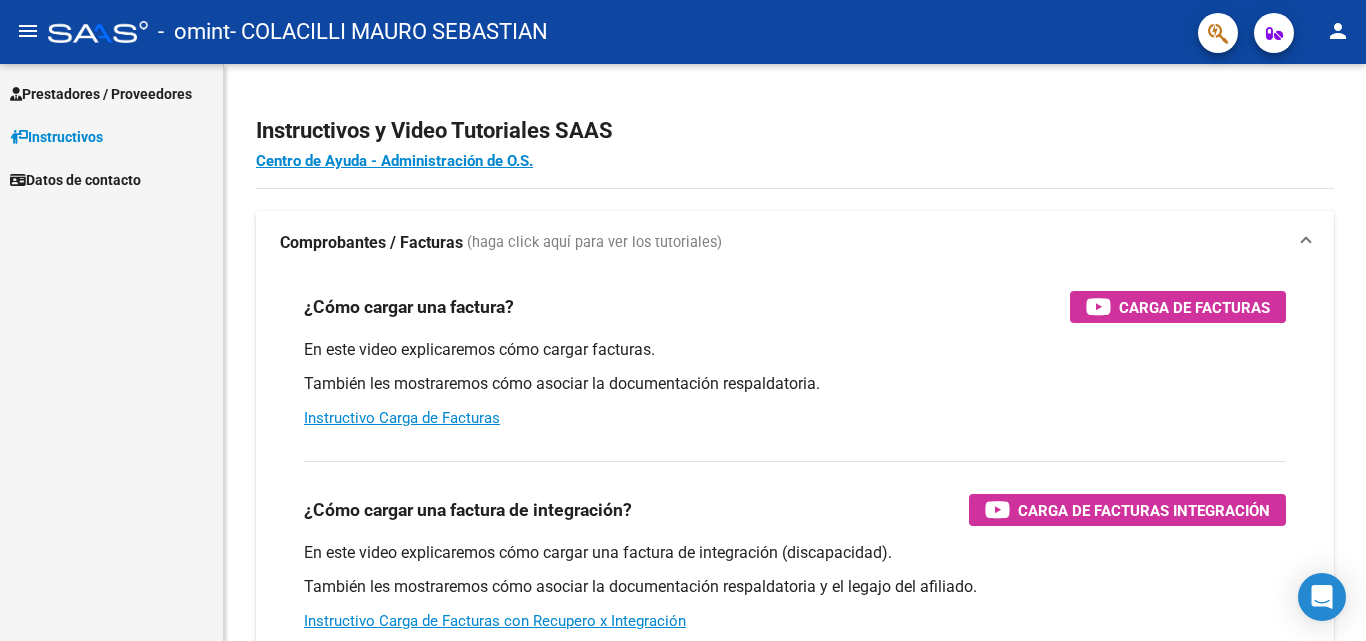 click on "menu" 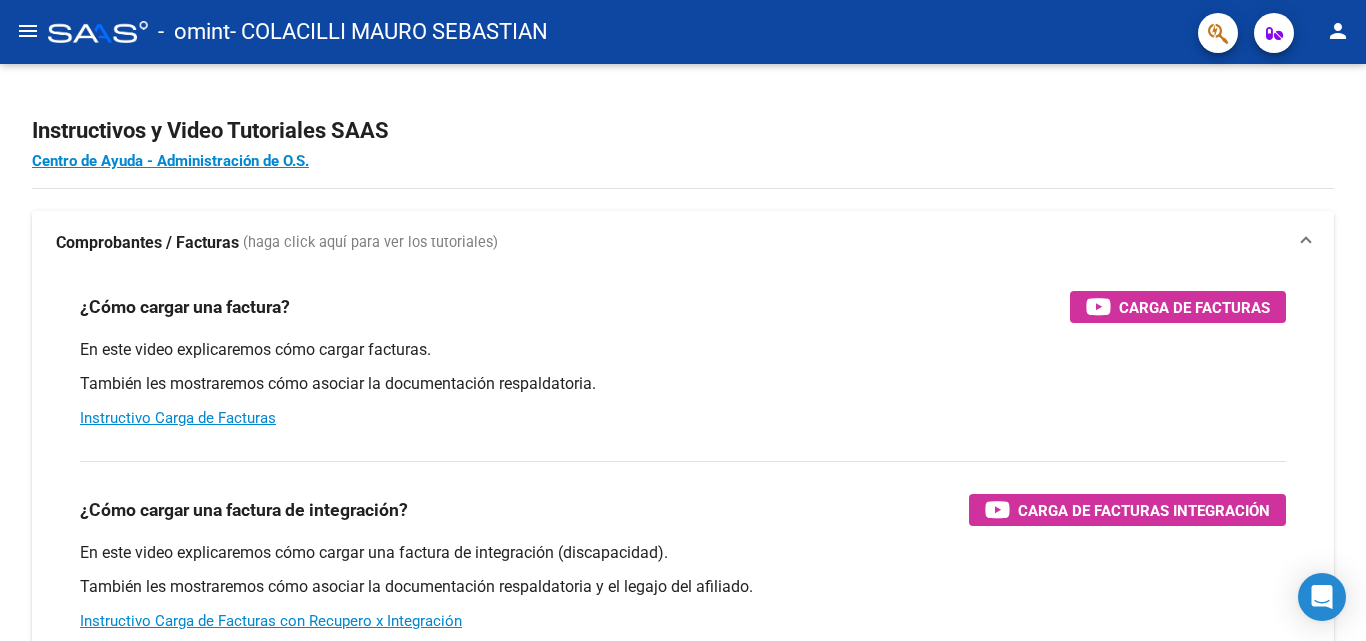 click on "menu" 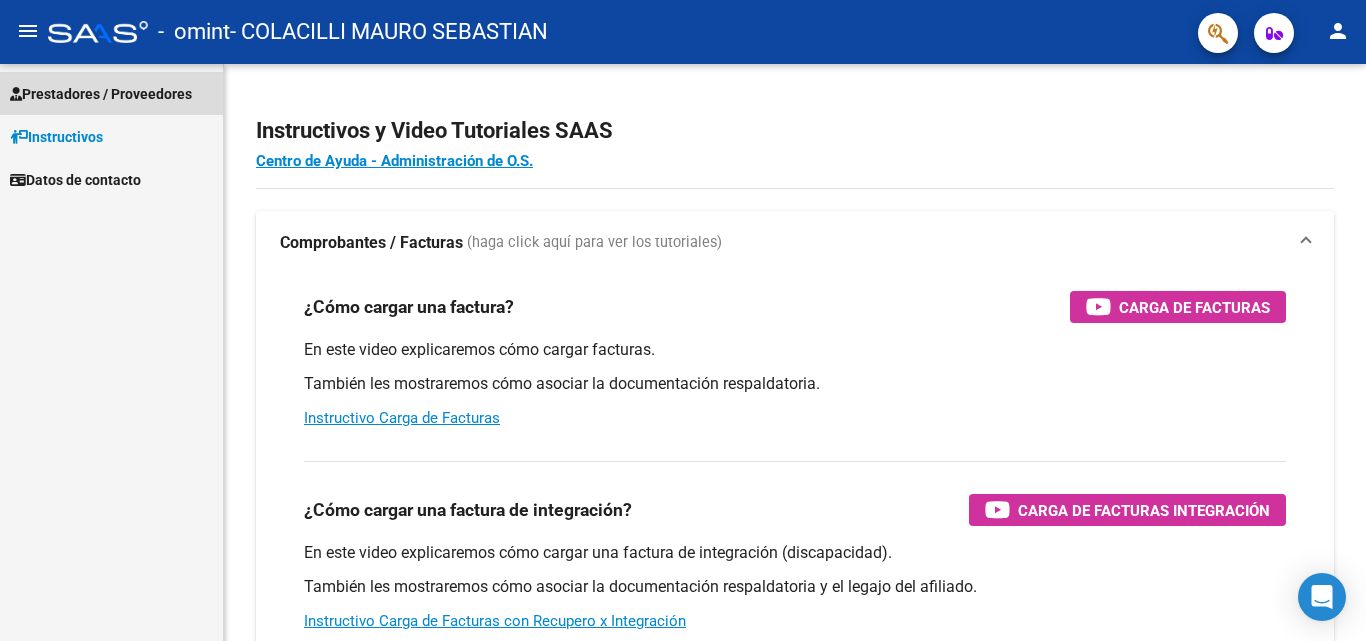 click on "Prestadores / Proveedores" at bounding box center [101, 94] 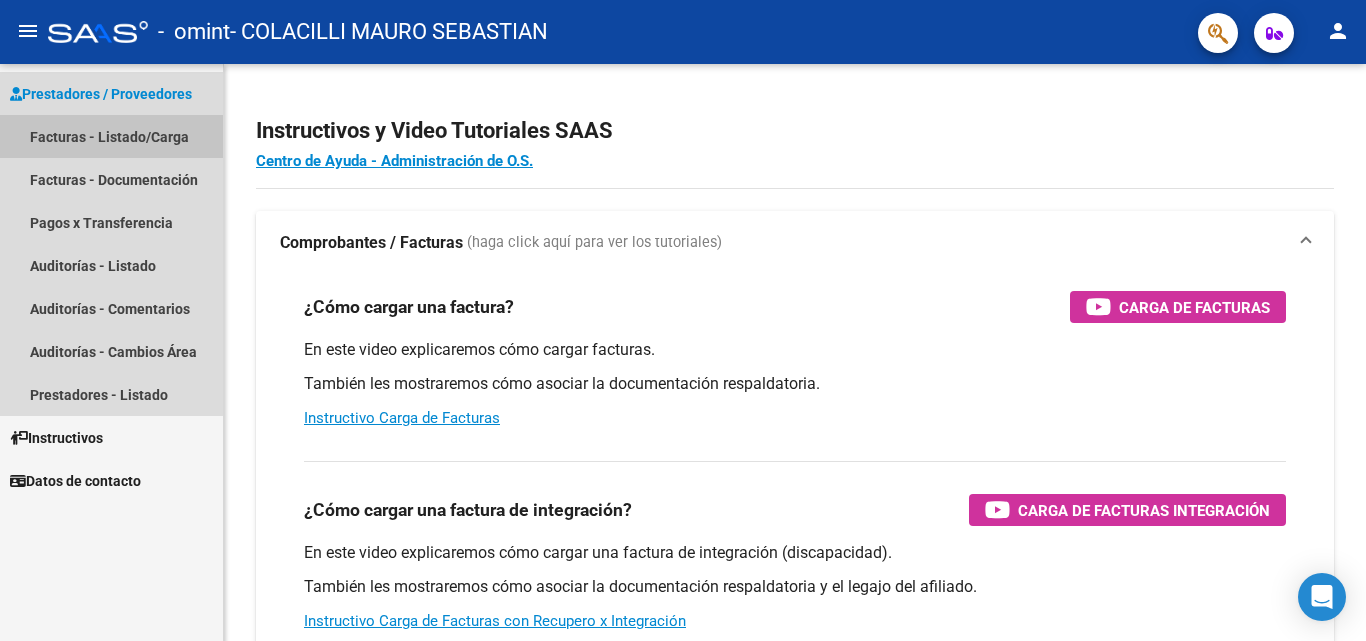 click on "Facturas - Listado/Carga" at bounding box center [111, 136] 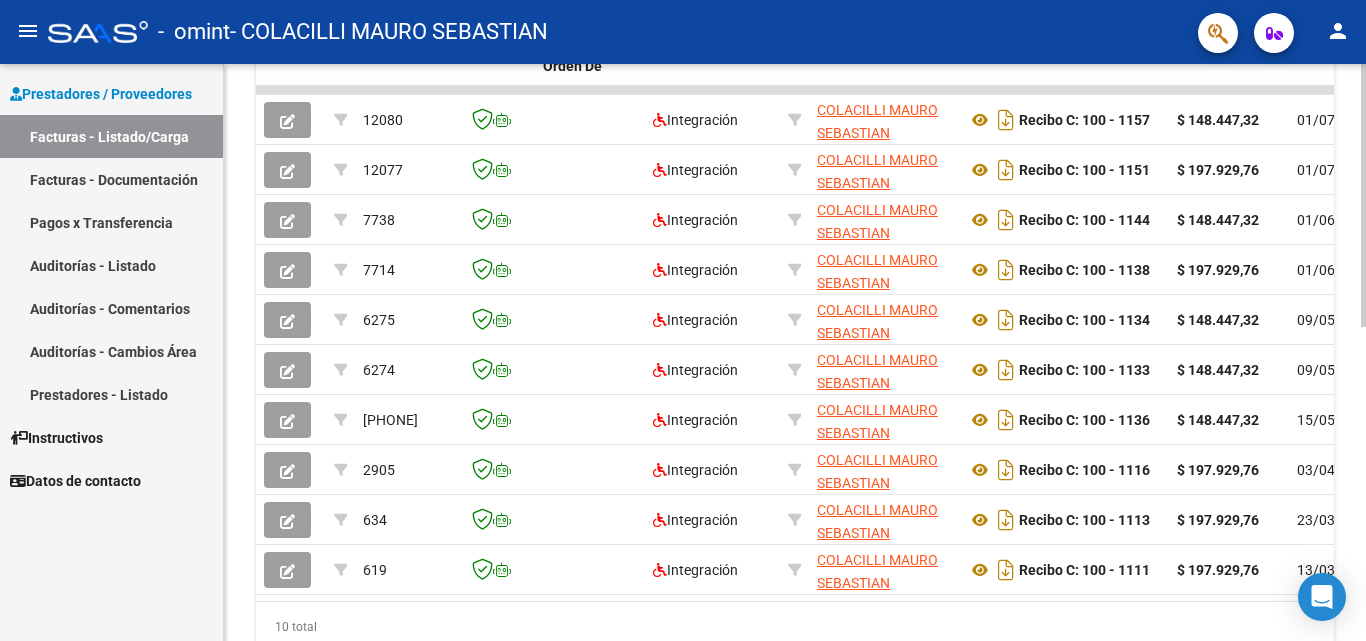 scroll, scrollTop: 604, scrollLeft: 0, axis: vertical 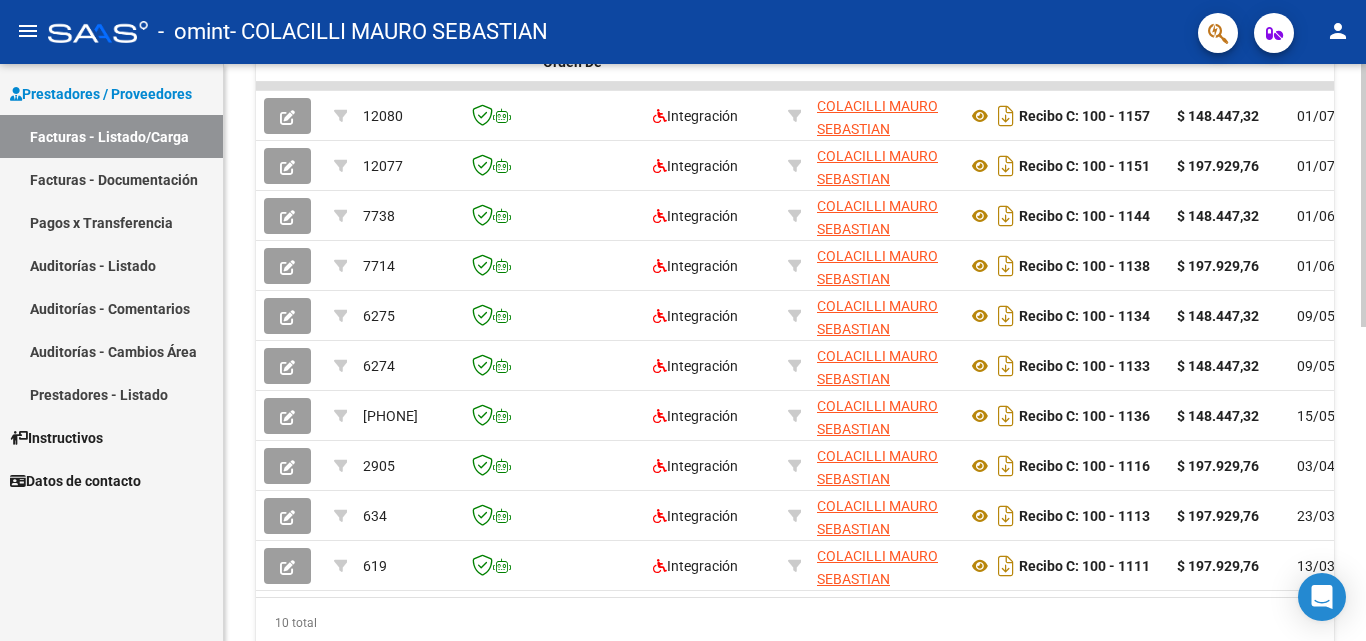 click 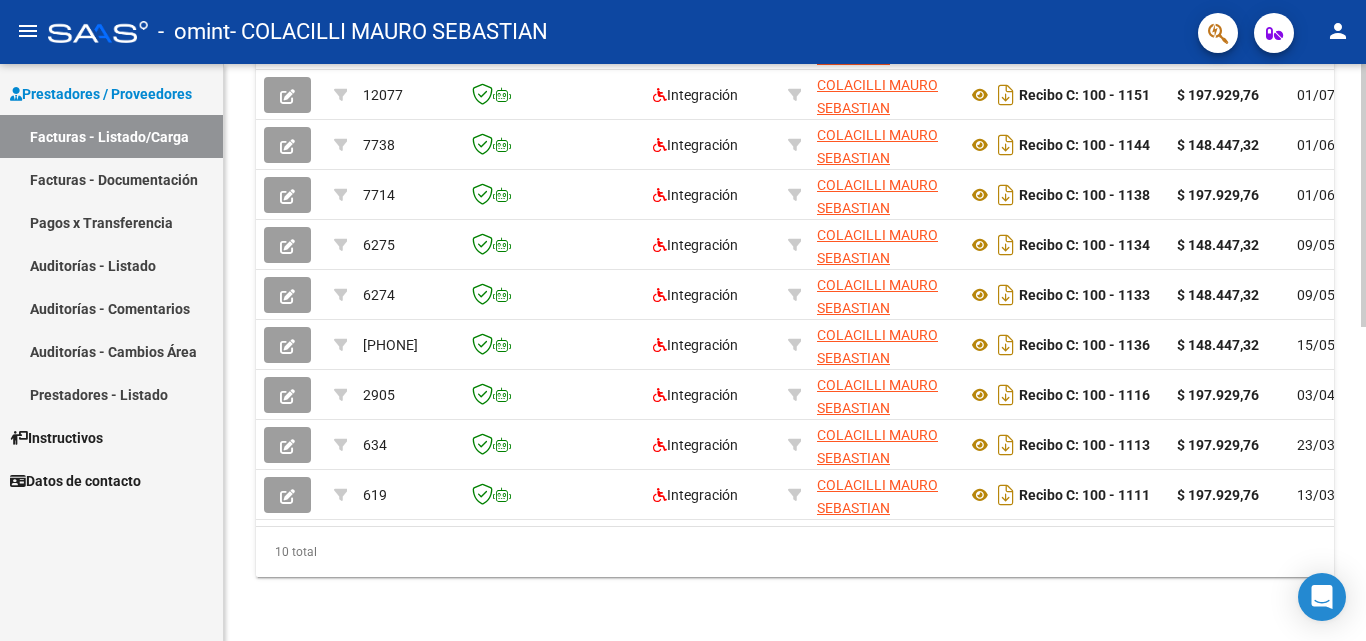 click 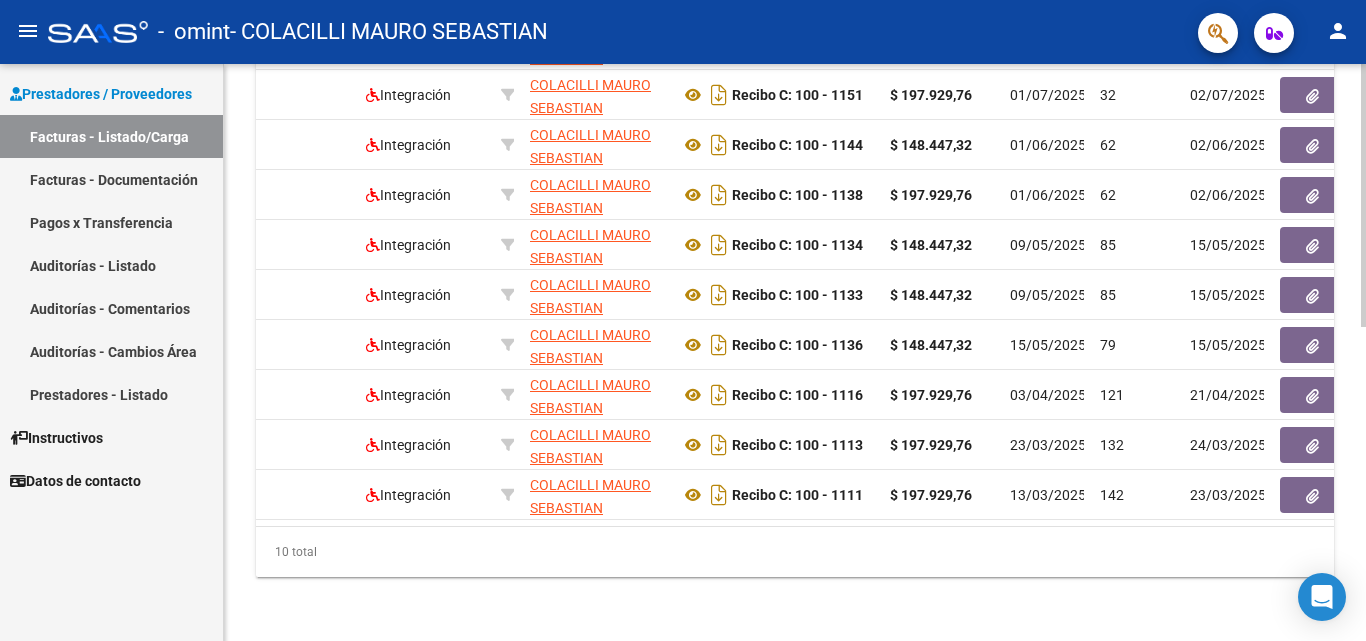 scroll, scrollTop: 0, scrollLeft: 368, axis: horizontal 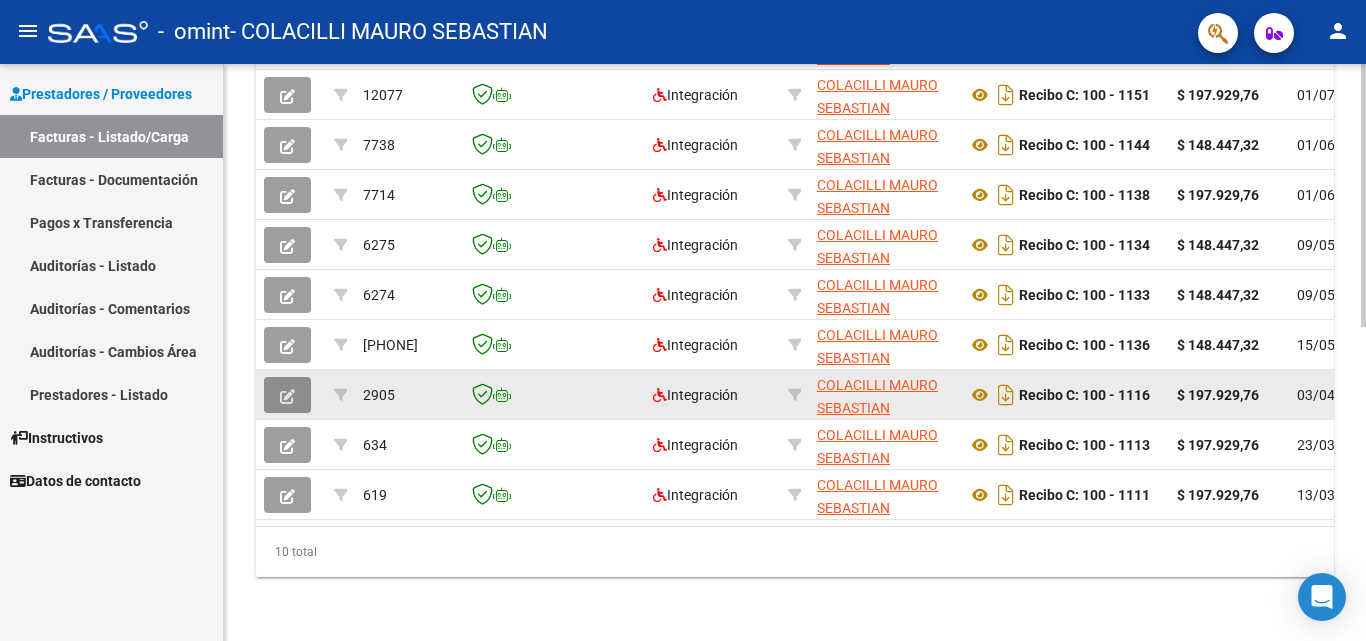 click 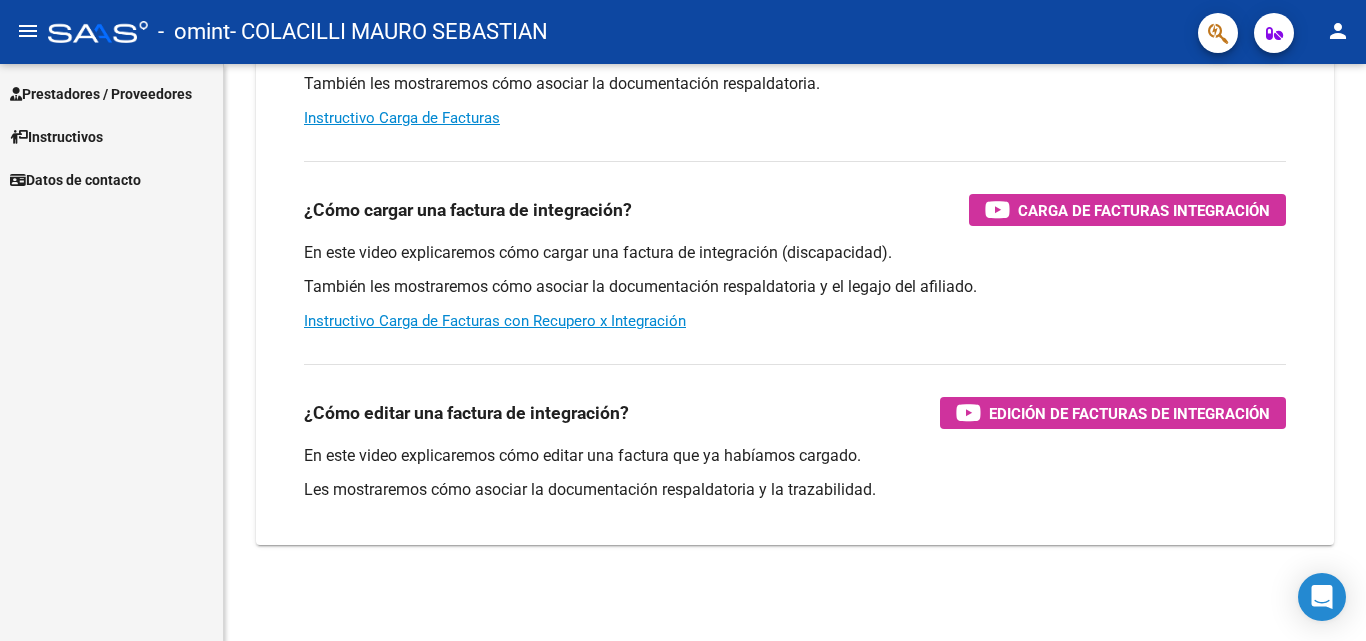 scroll, scrollTop: 300, scrollLeft: 0, axis: vertical 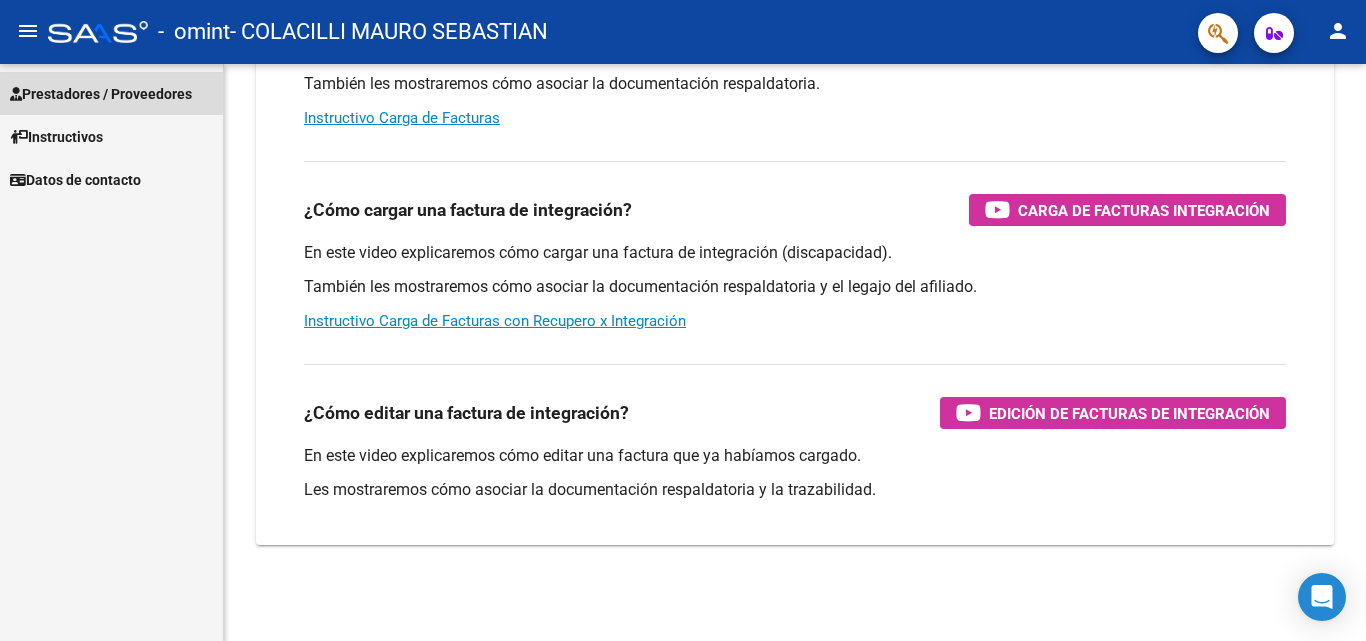 click on "Prestadores / Proveedores" at bounding box center (101, 94) 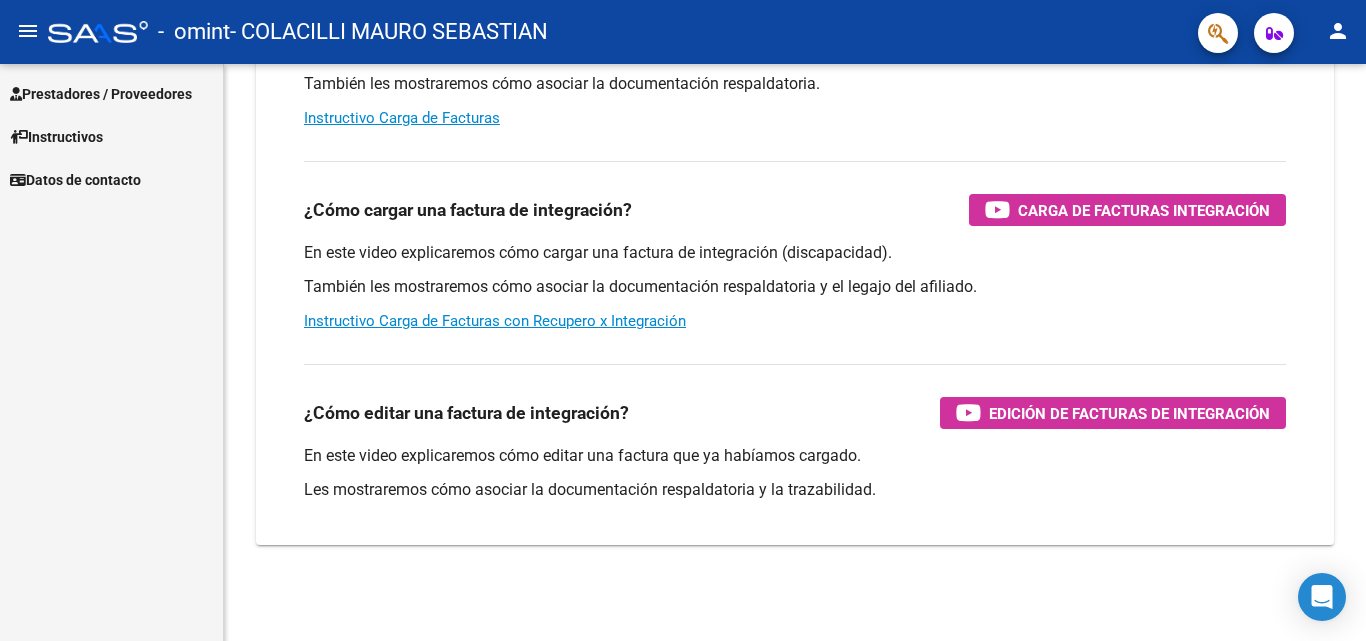 click on "Prestadores / Proveedores" at bounding box center [101, 94] 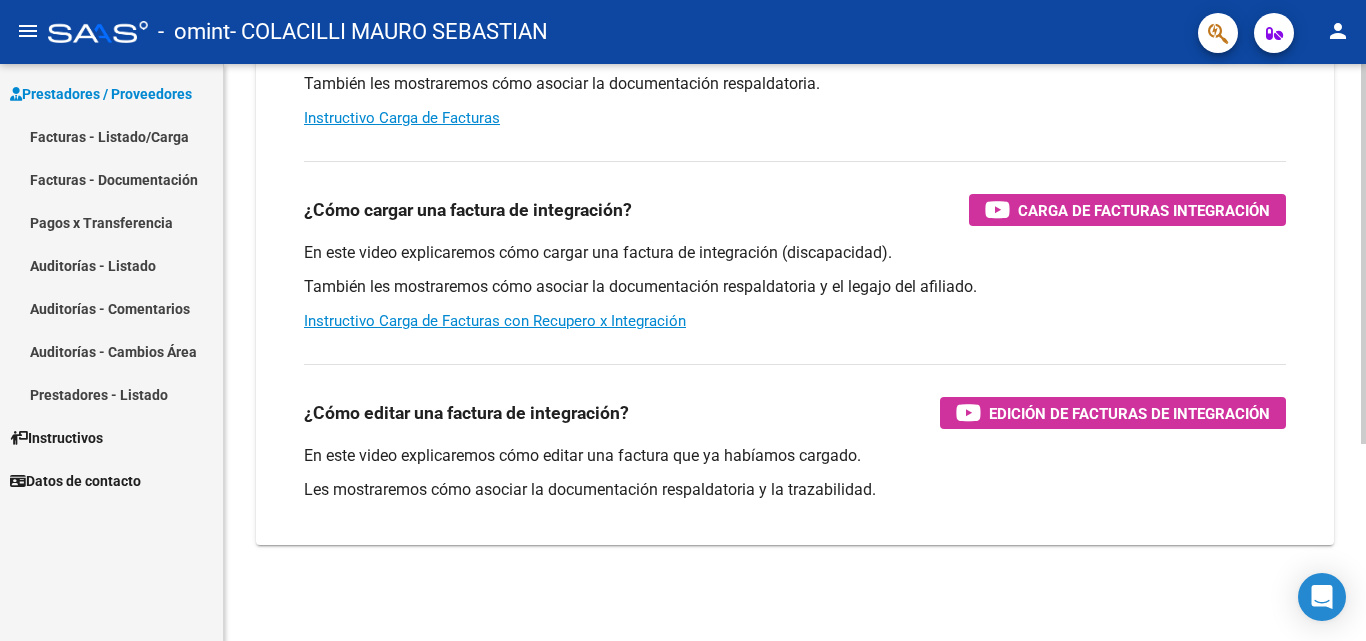 click 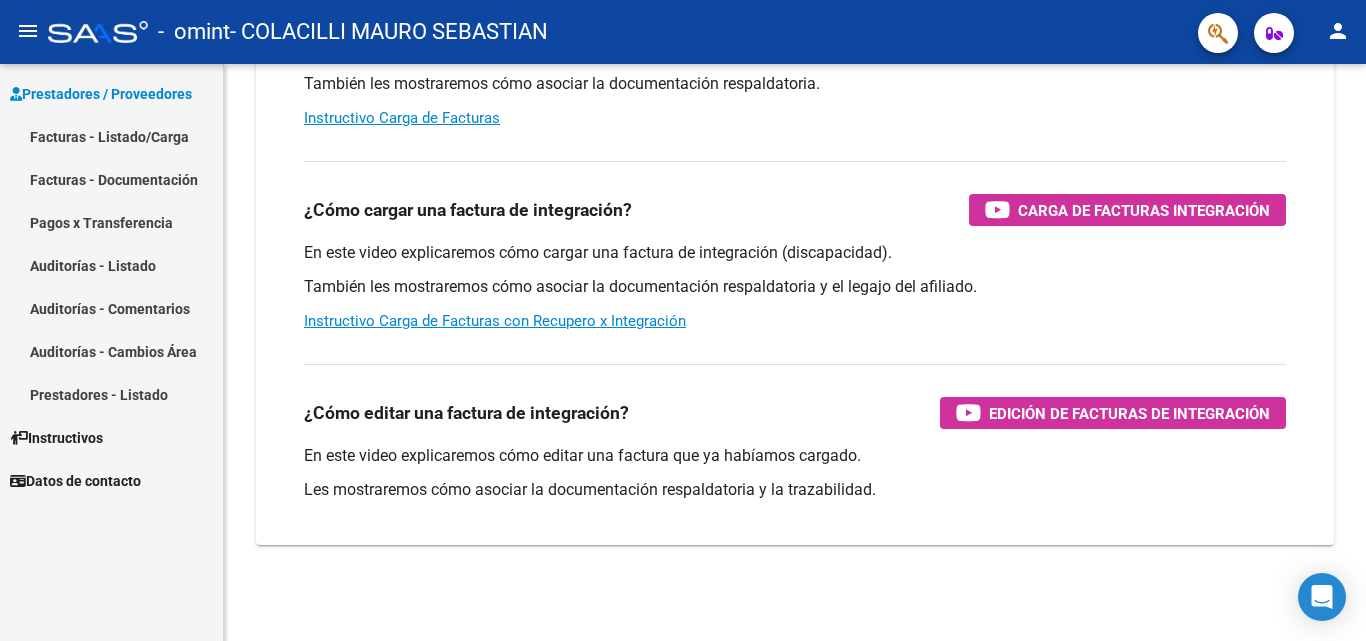 click on "Prestadores / Proveedores" at bounding box center [101, 94] 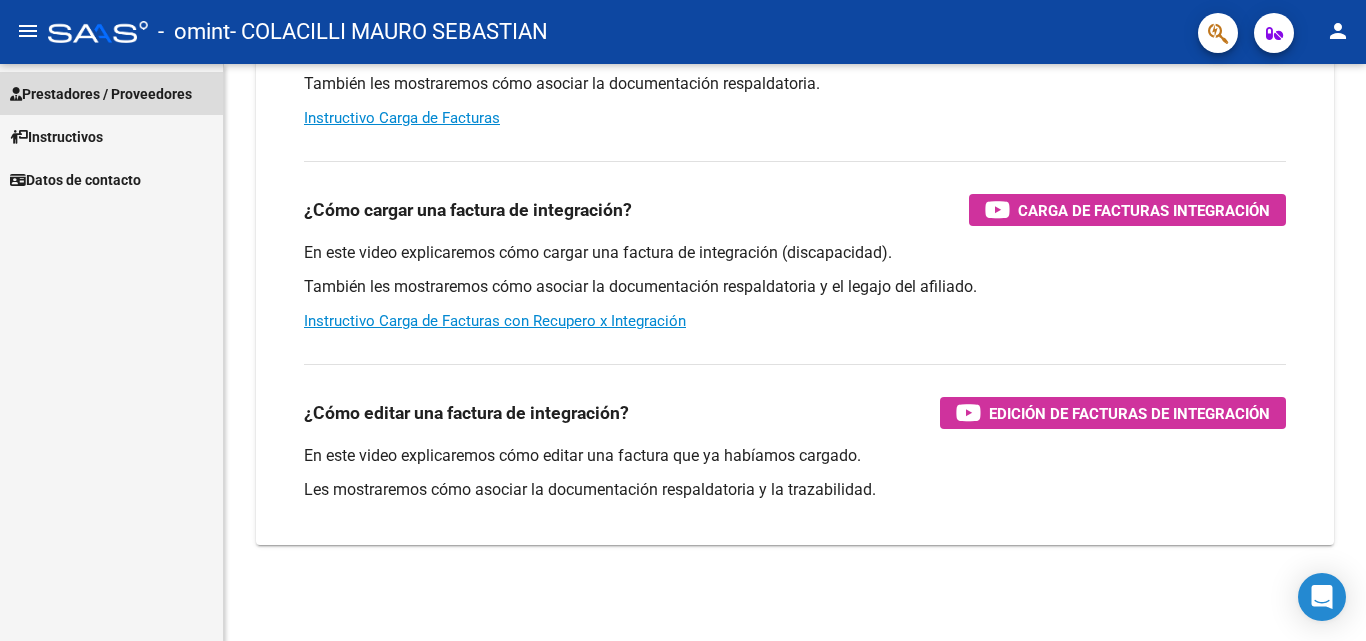 click on "Prestadores / Proveedores" at bounding box center (101, 94) 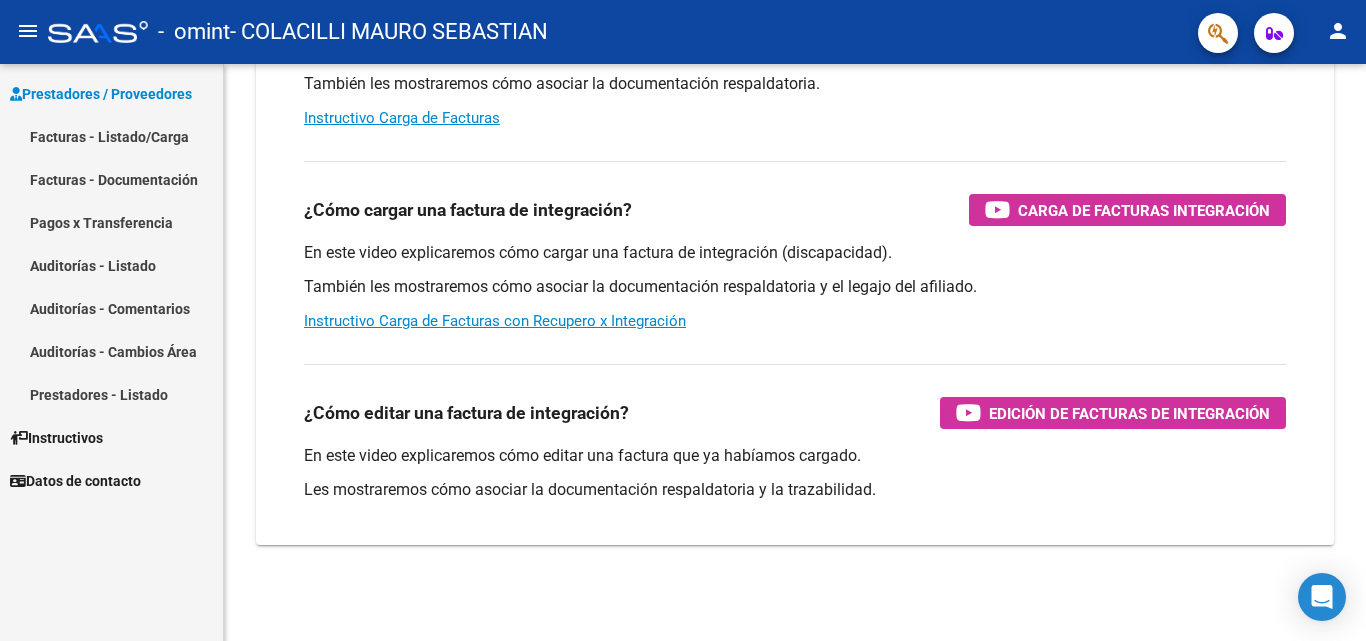 click on "Facturas - Listado/Carga" at bounding box center (111, 136) 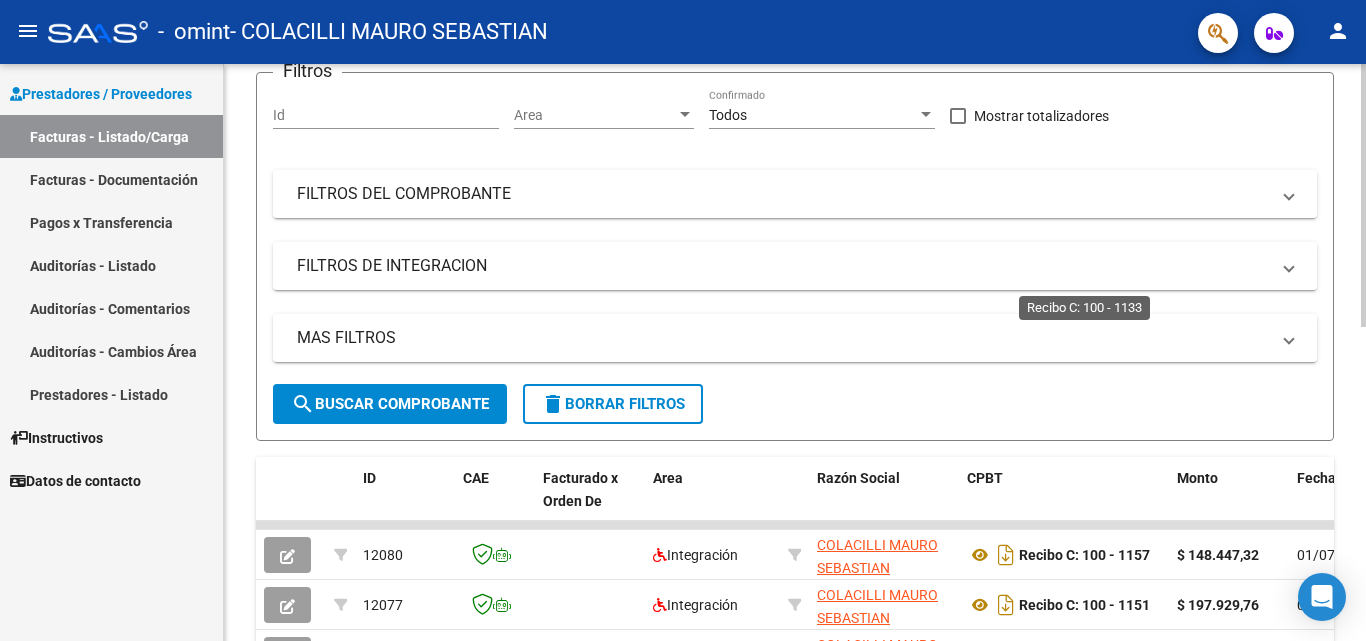 scroll, scrollTop: 691, scrollLeft: 0, axis: vertical 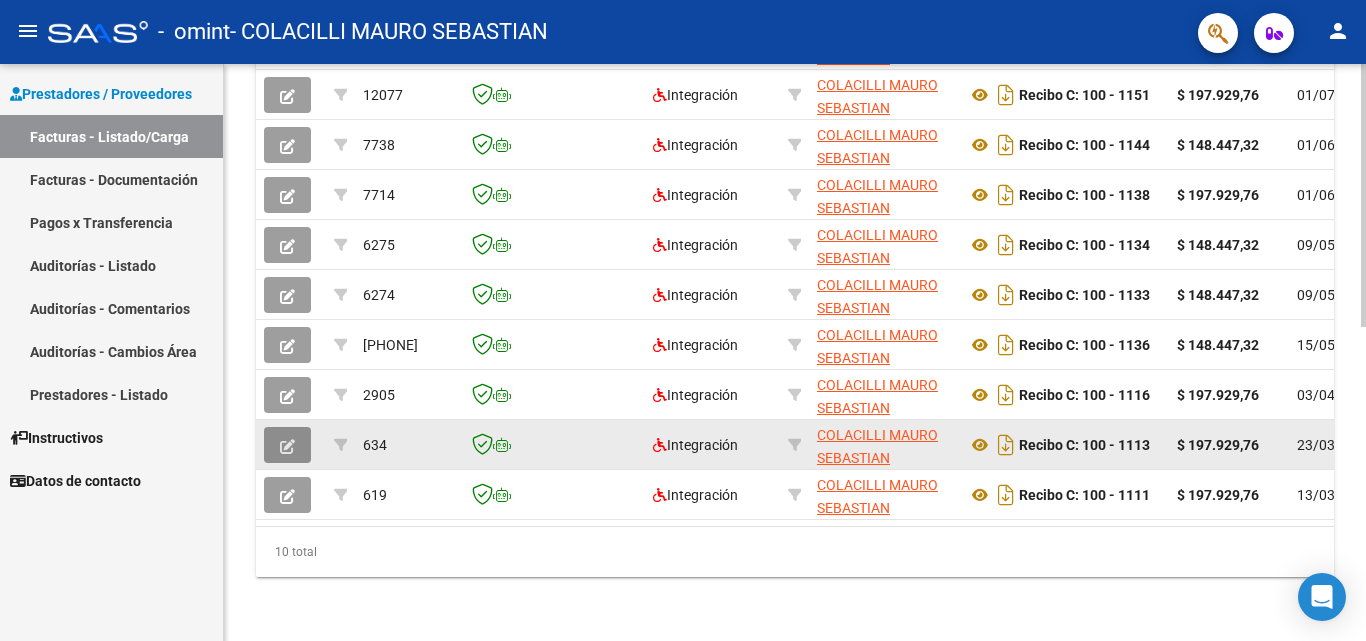 click 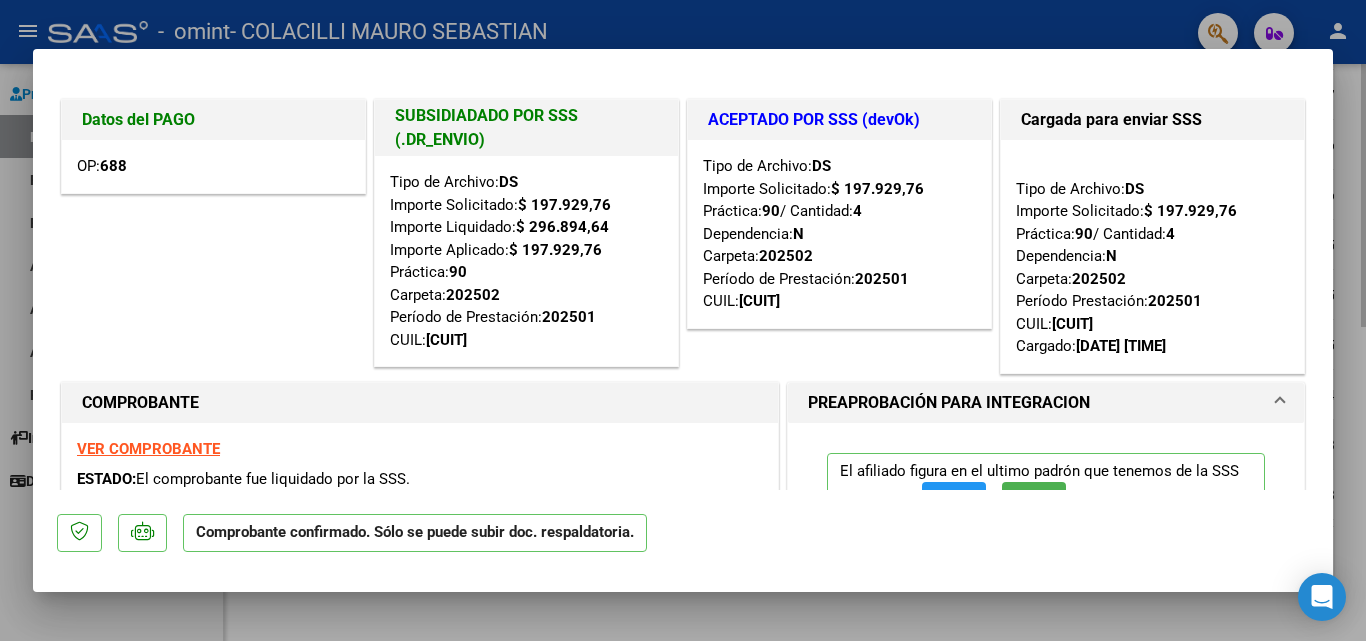 type 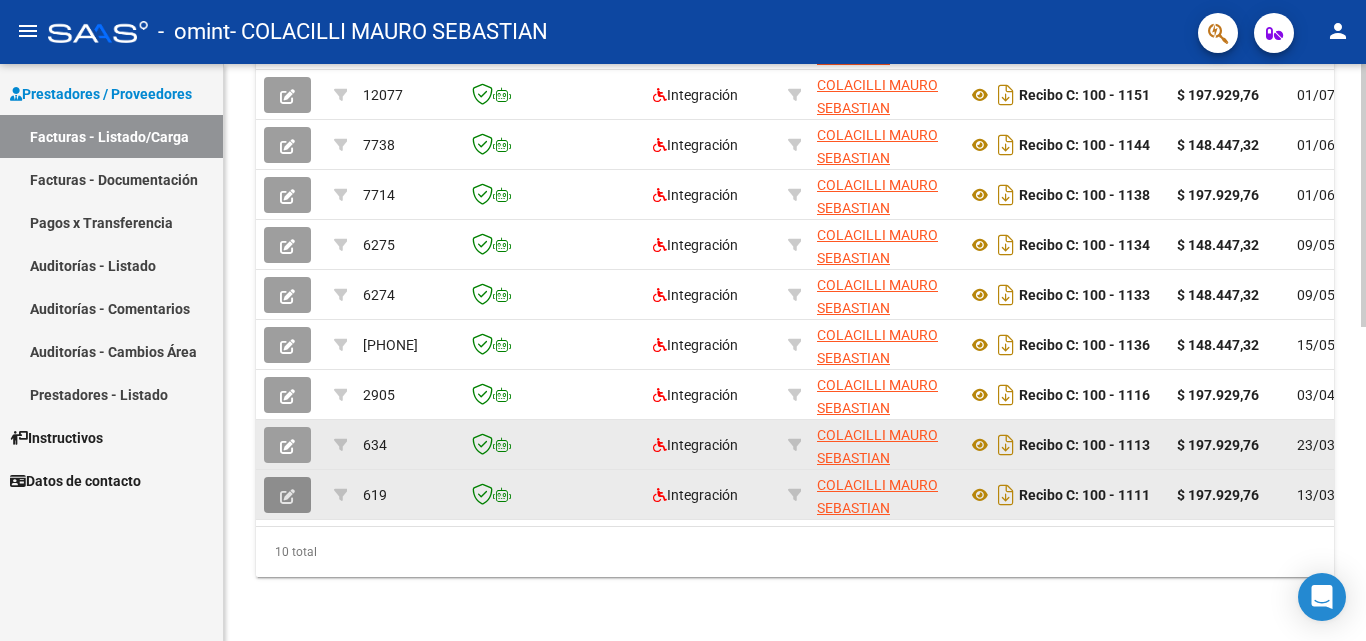 click 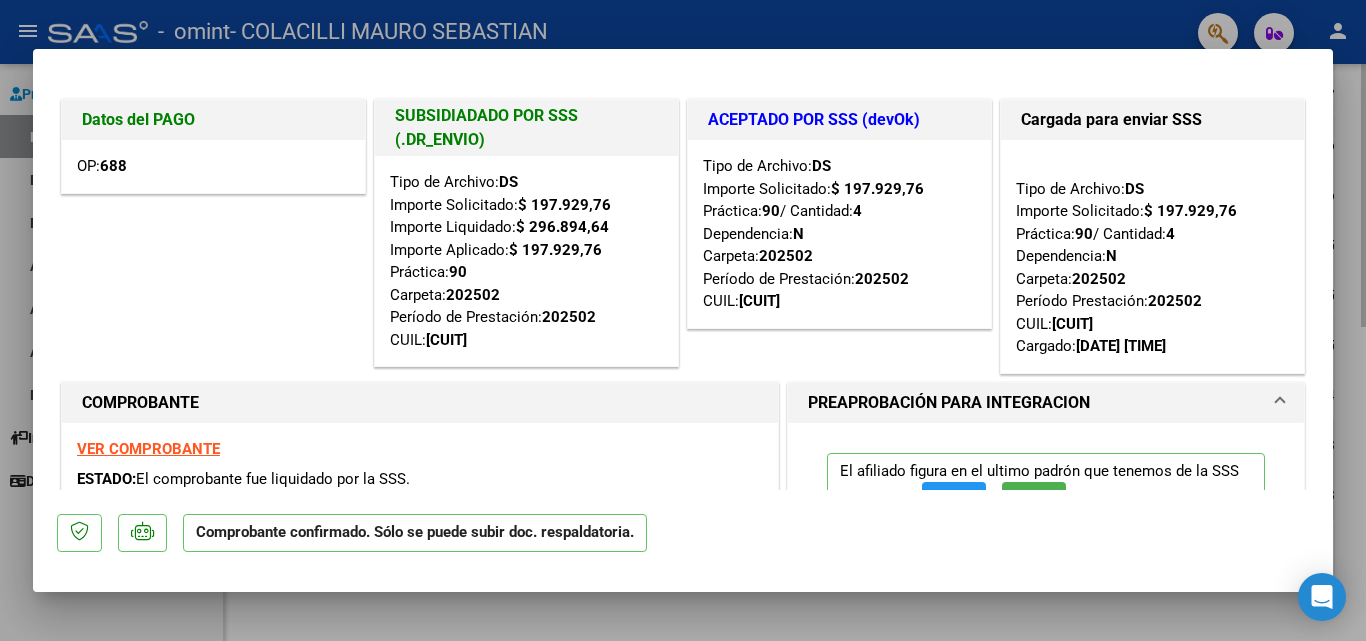 type 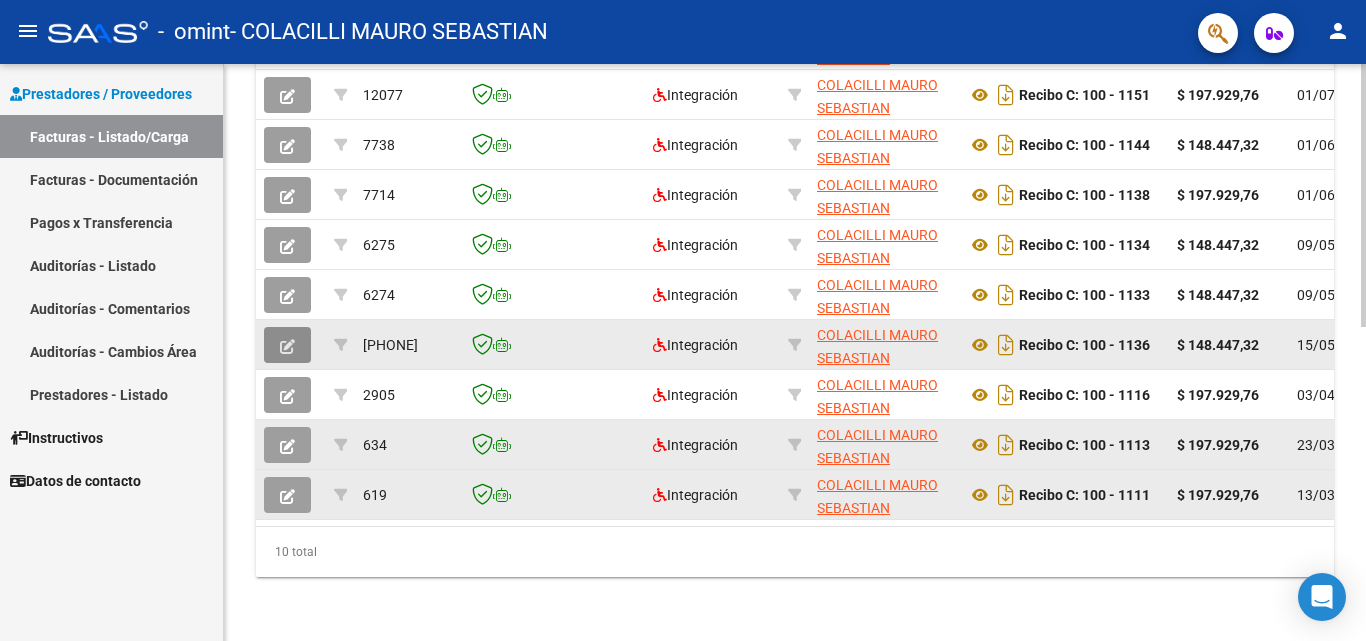 click 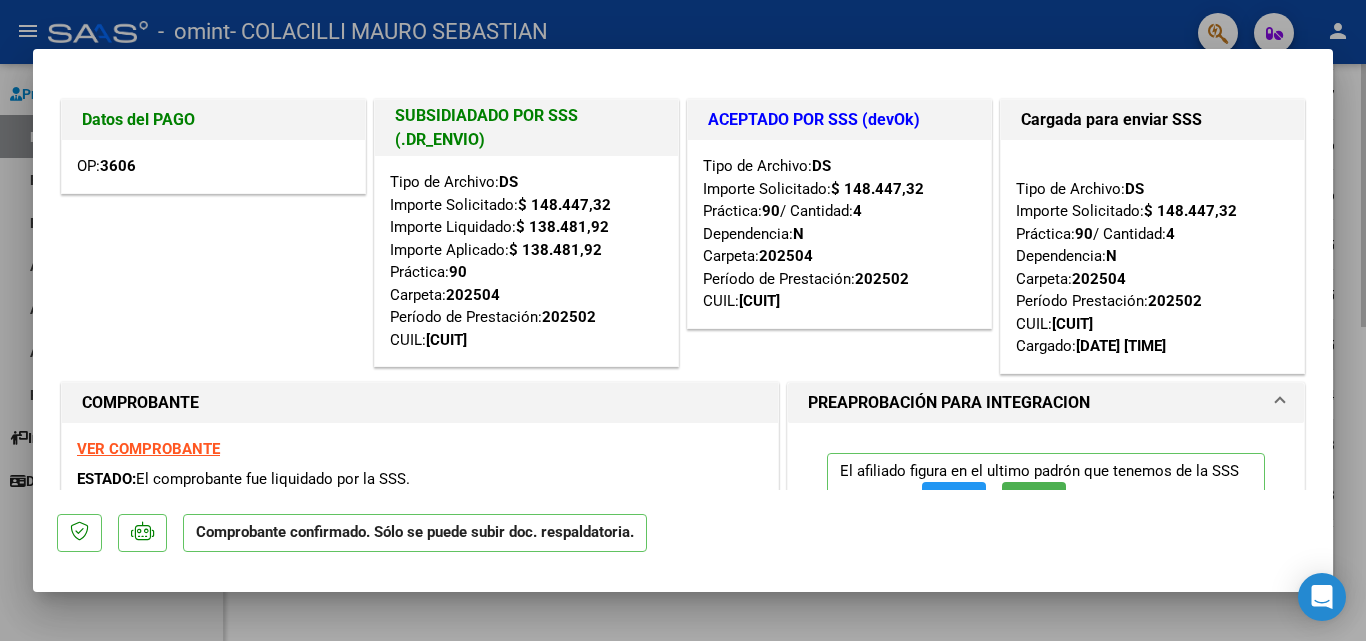 type 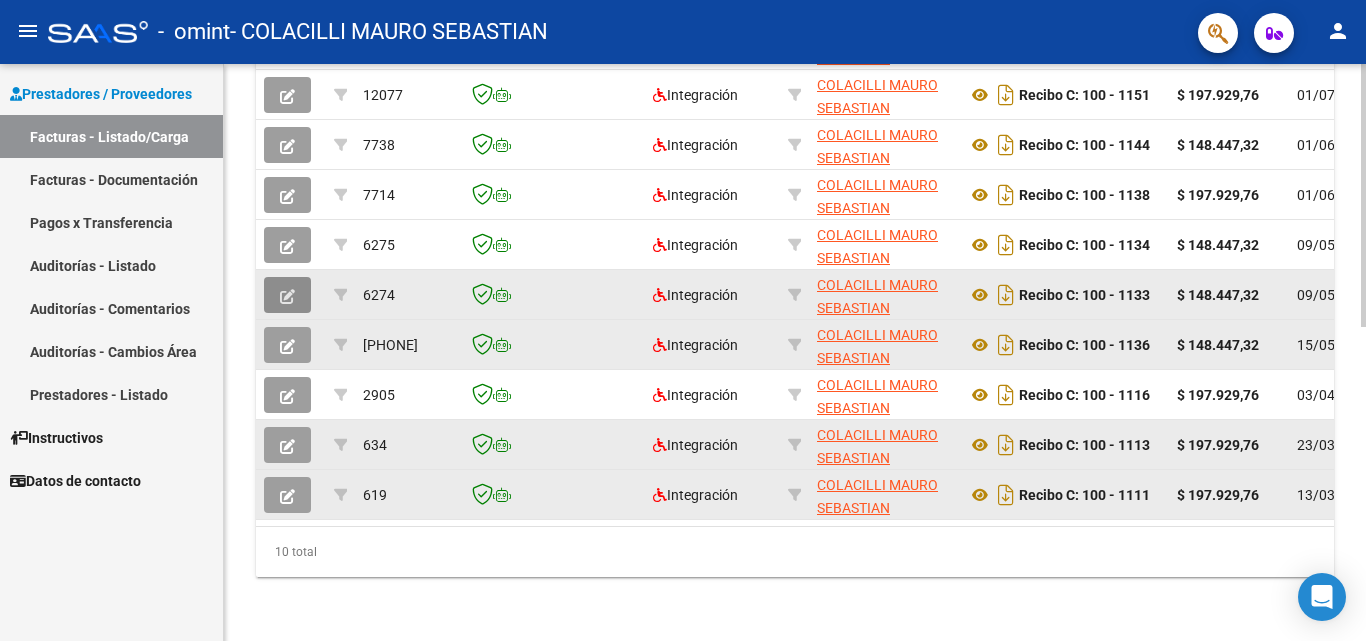 click 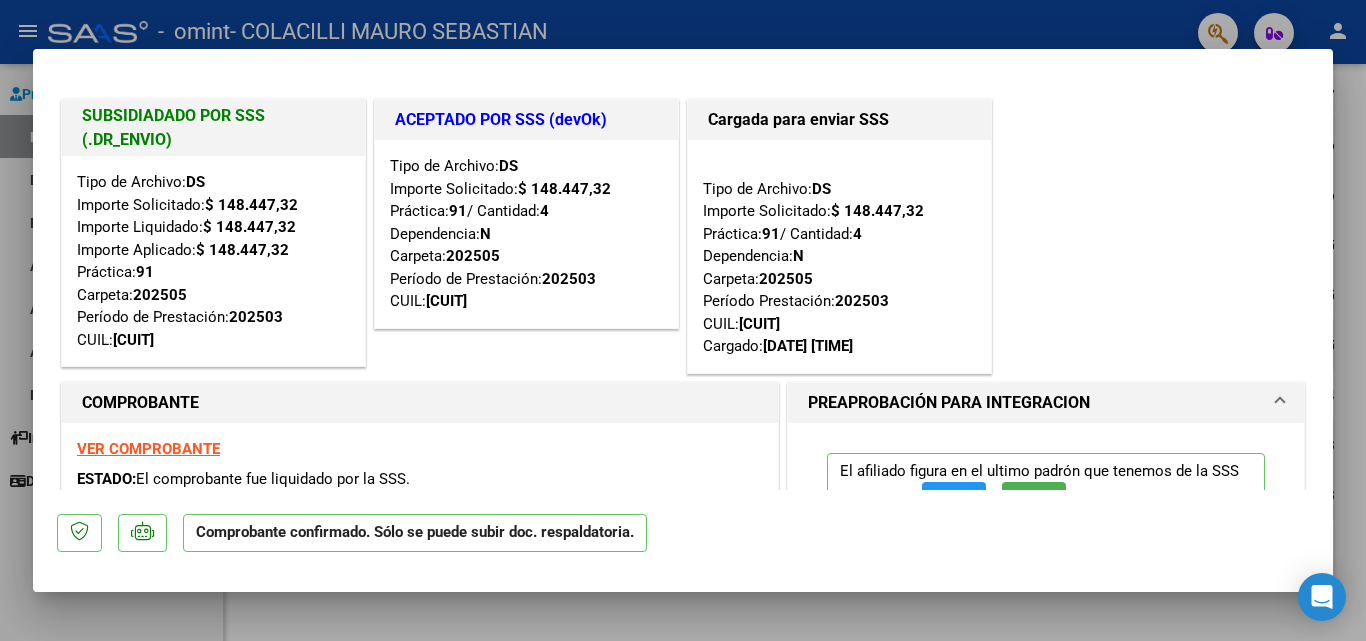 type 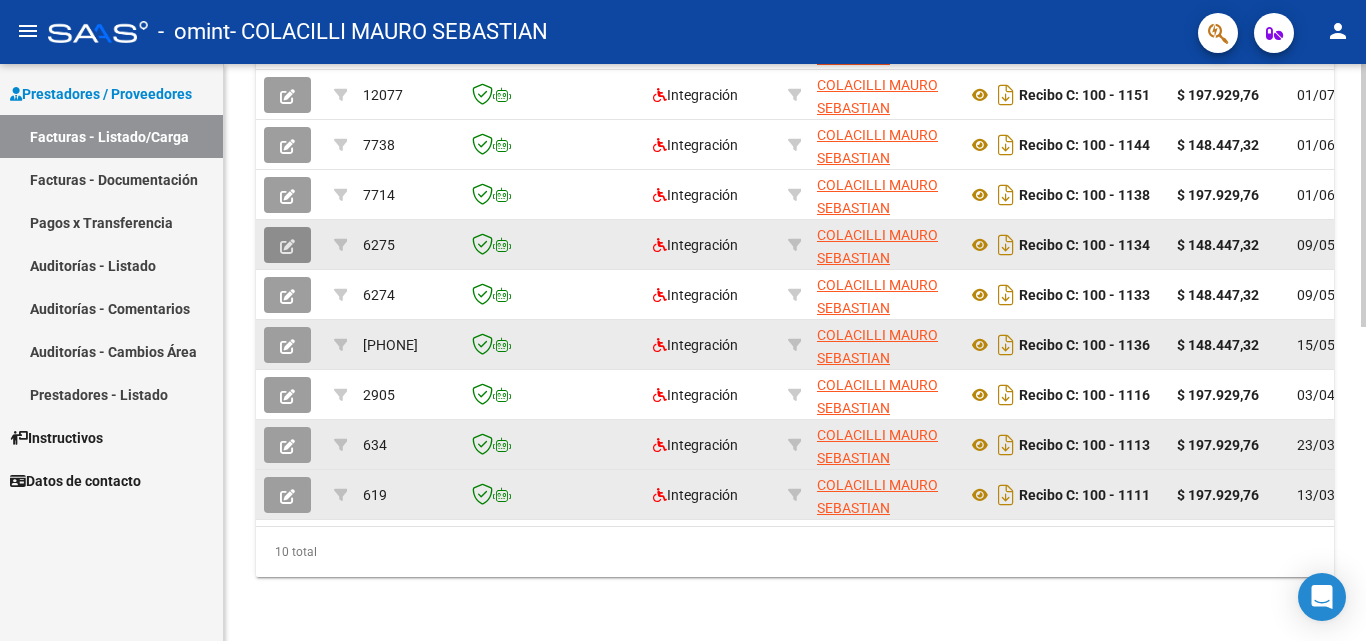 click 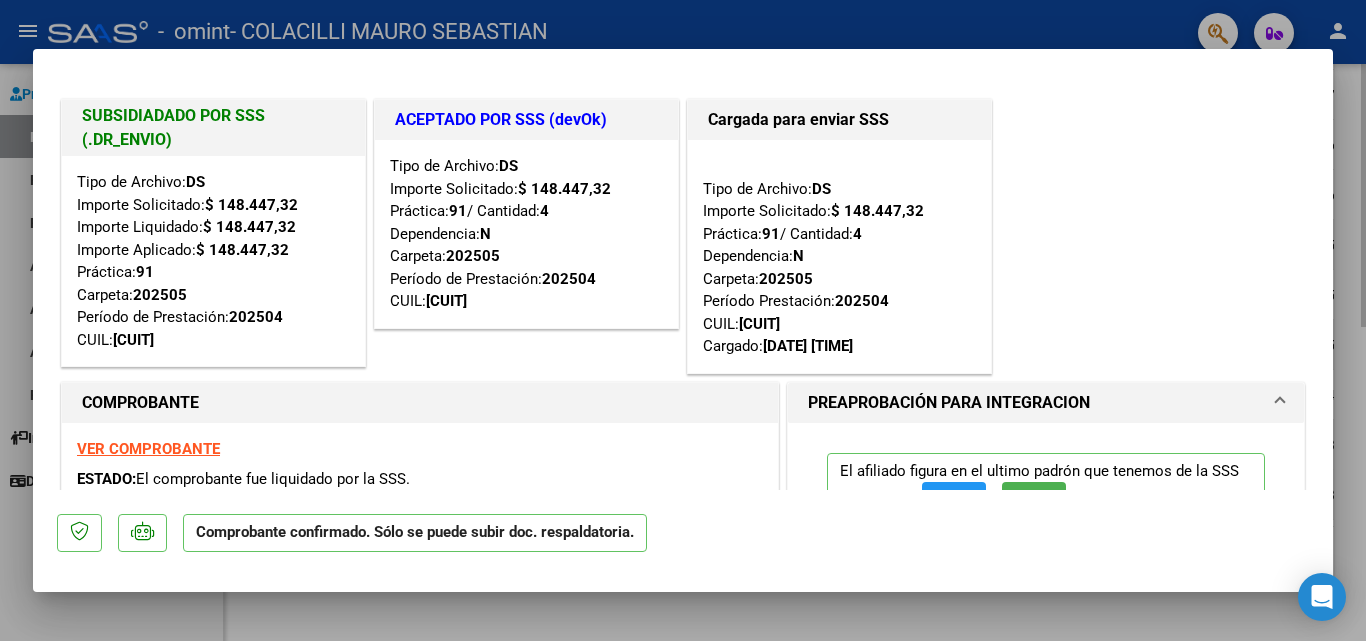 type 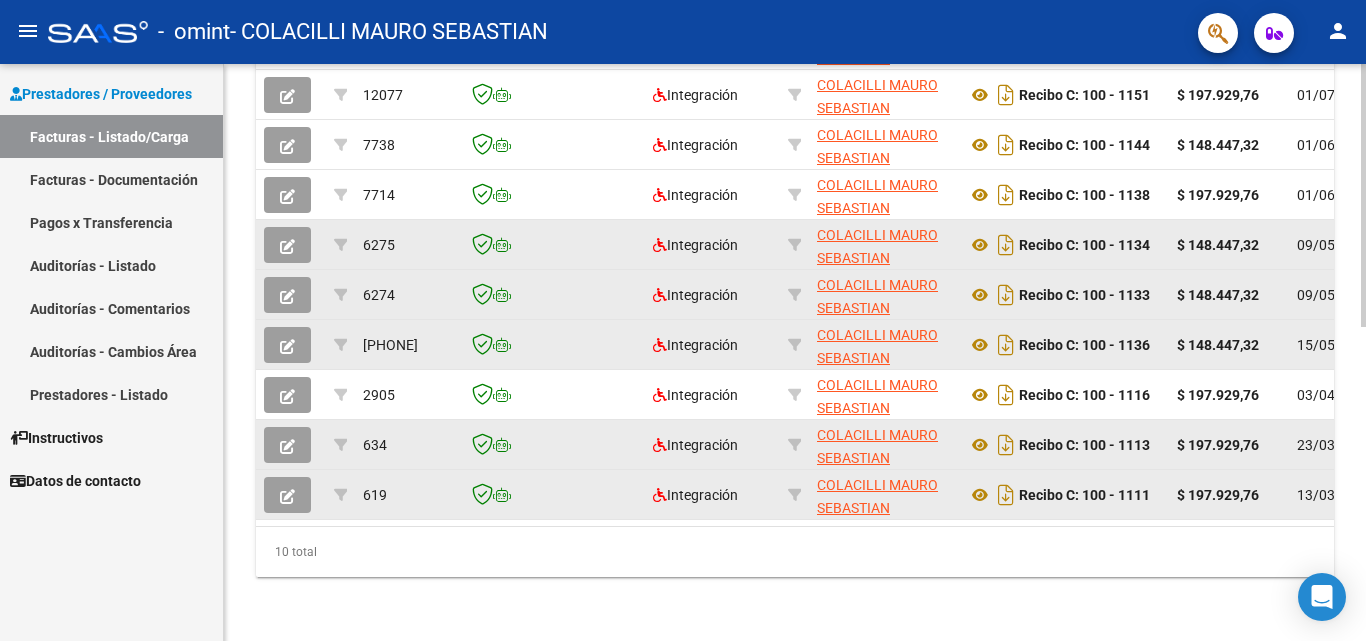 click 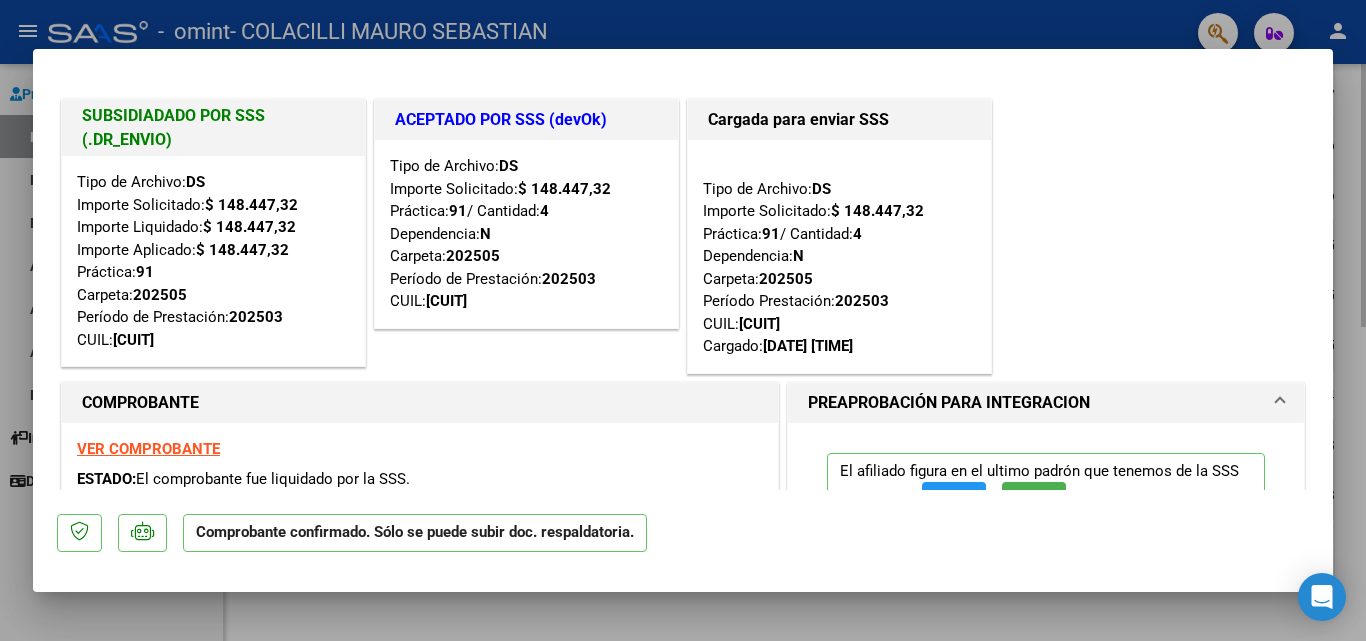 type 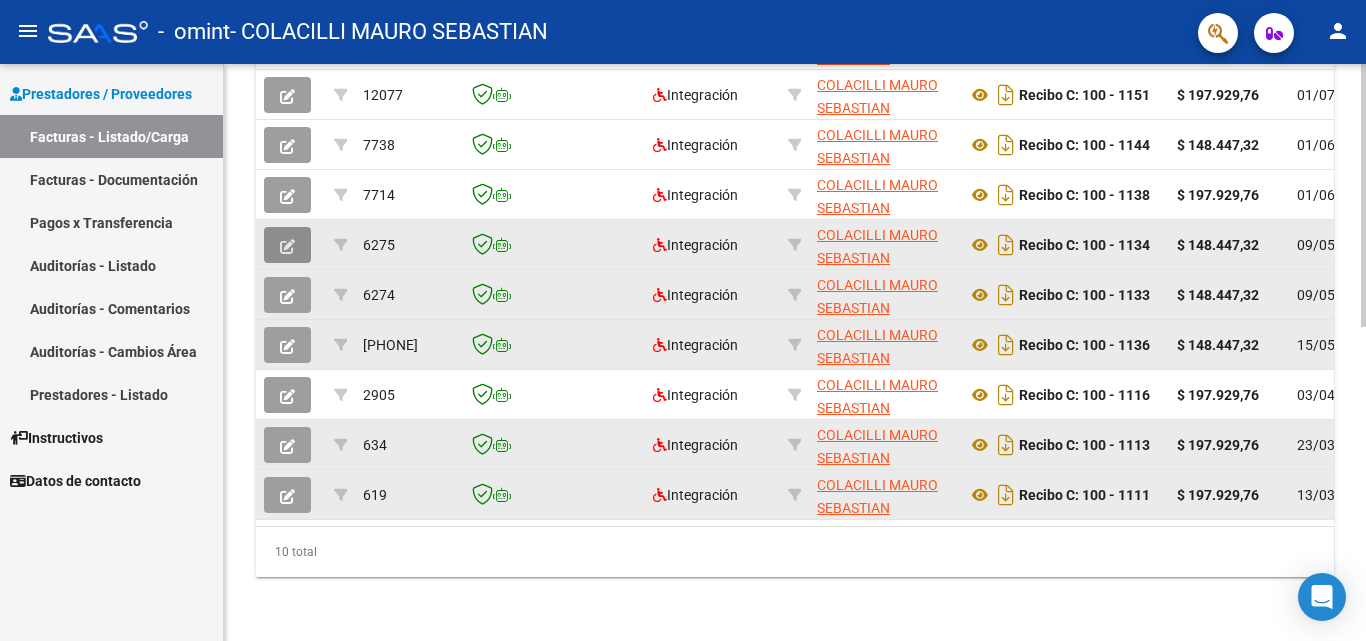 click 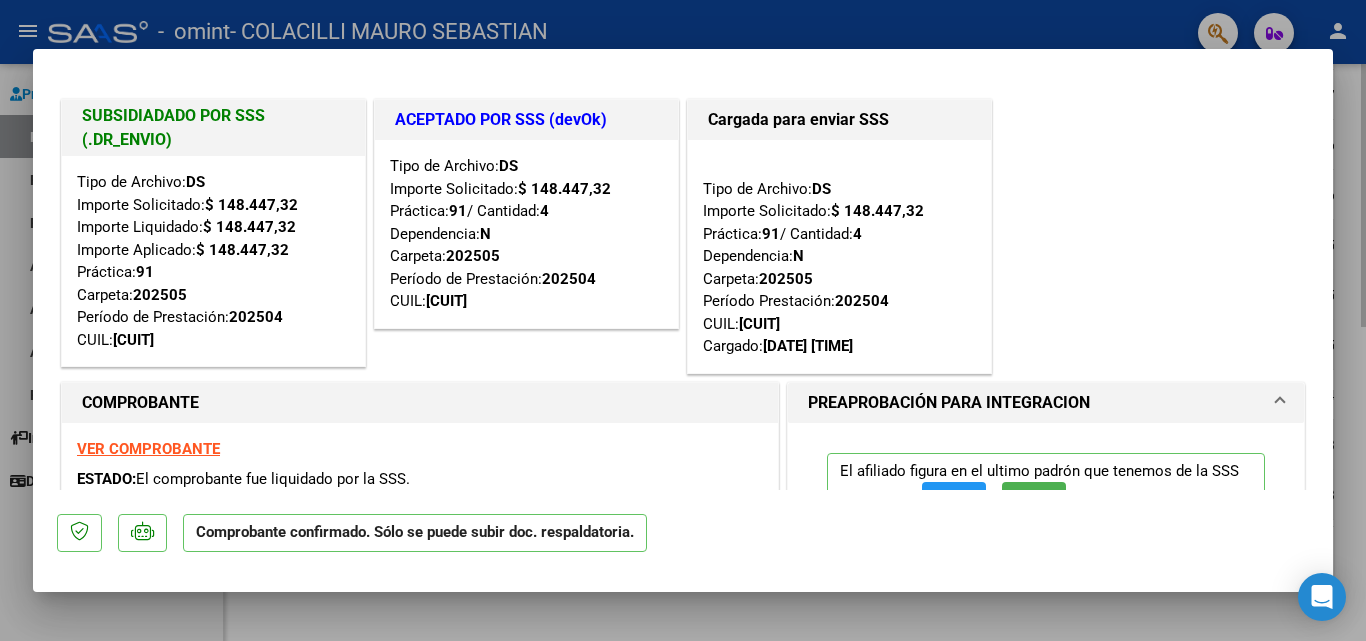 type 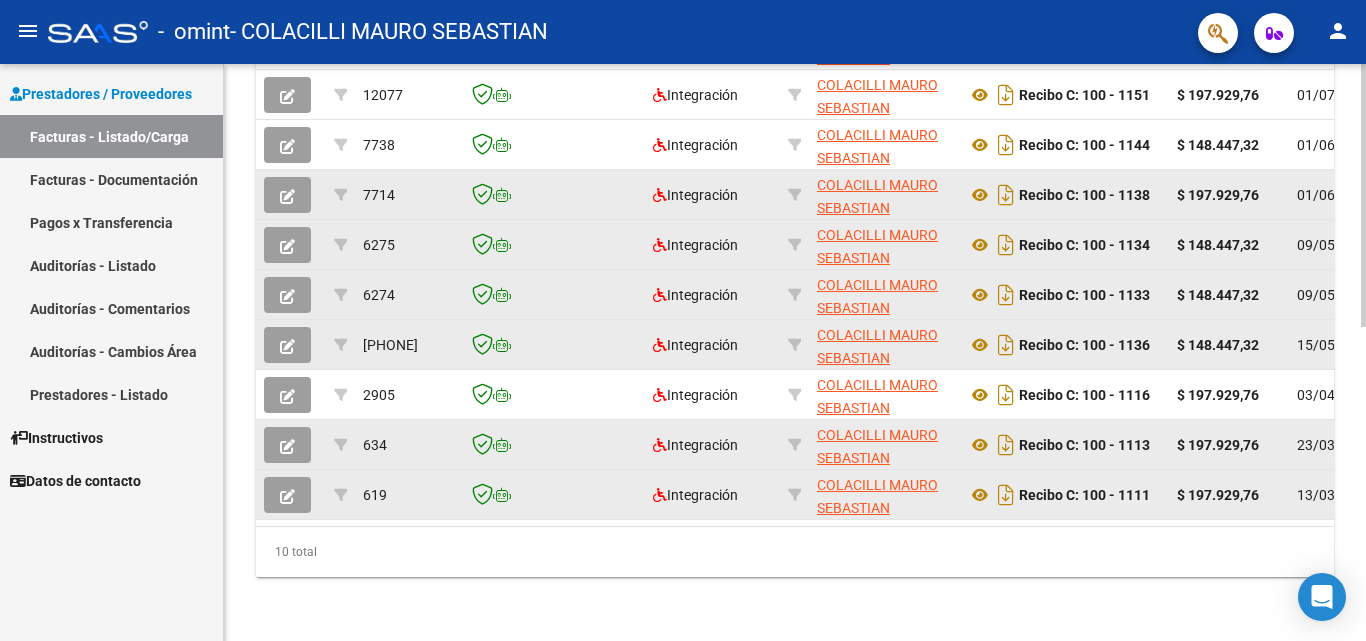 click 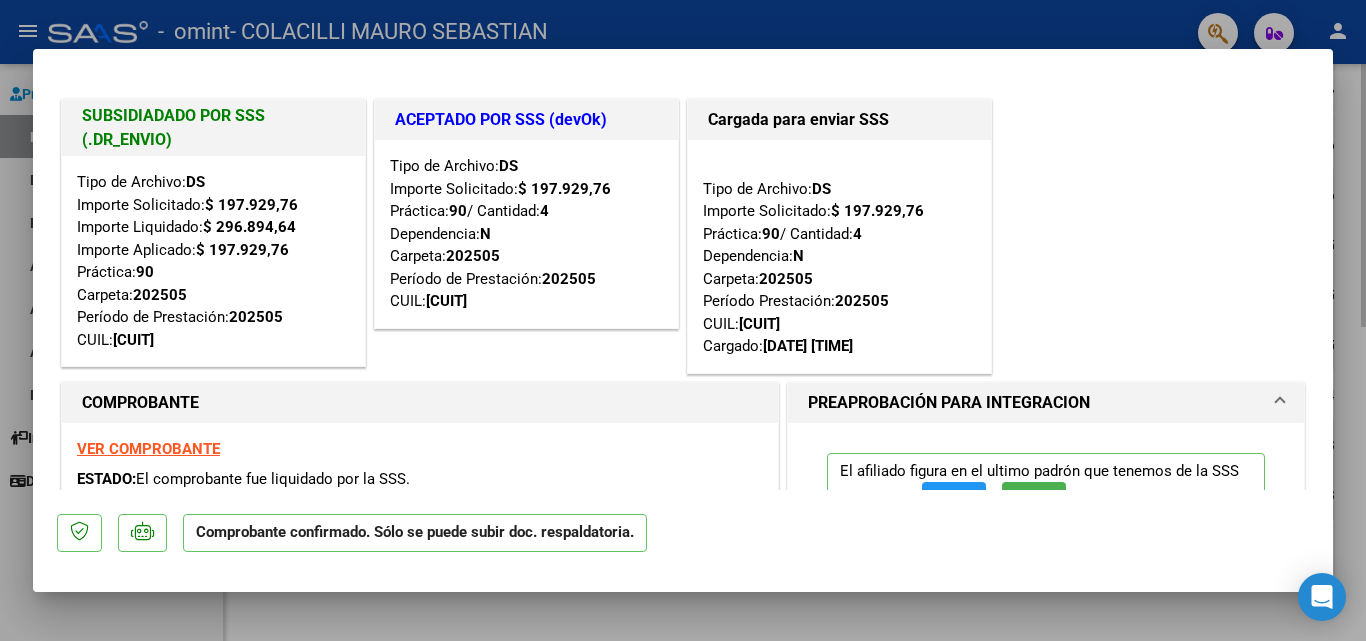 type 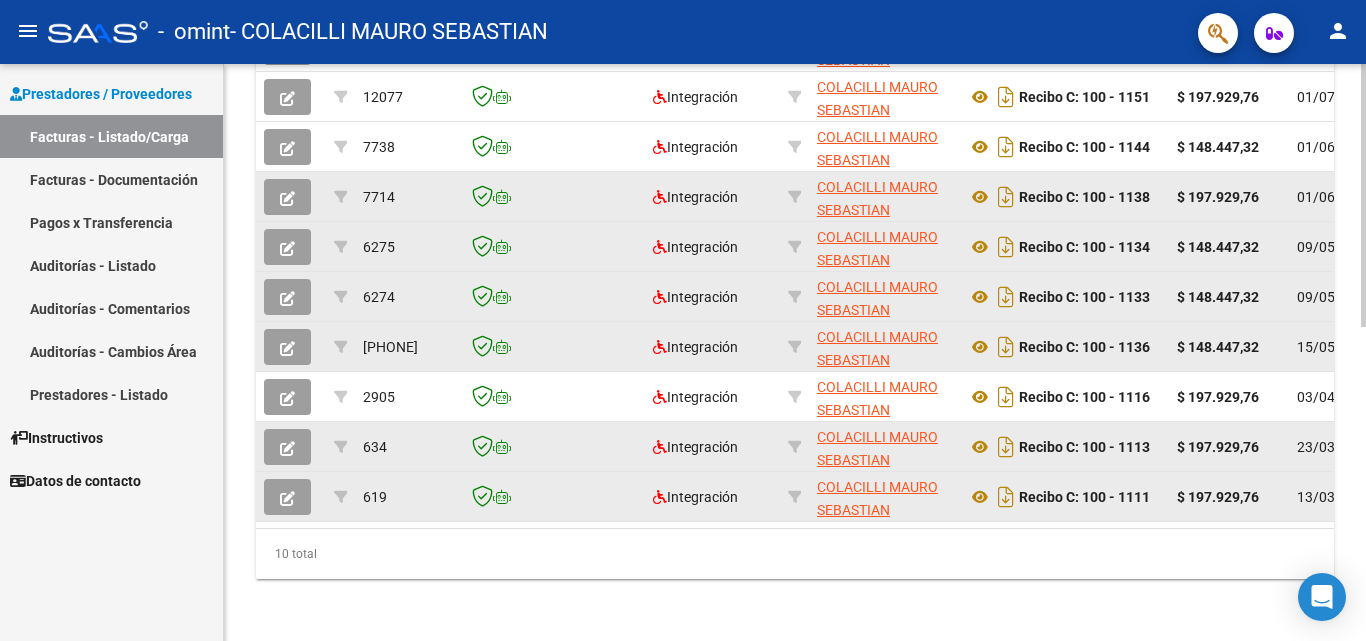 click 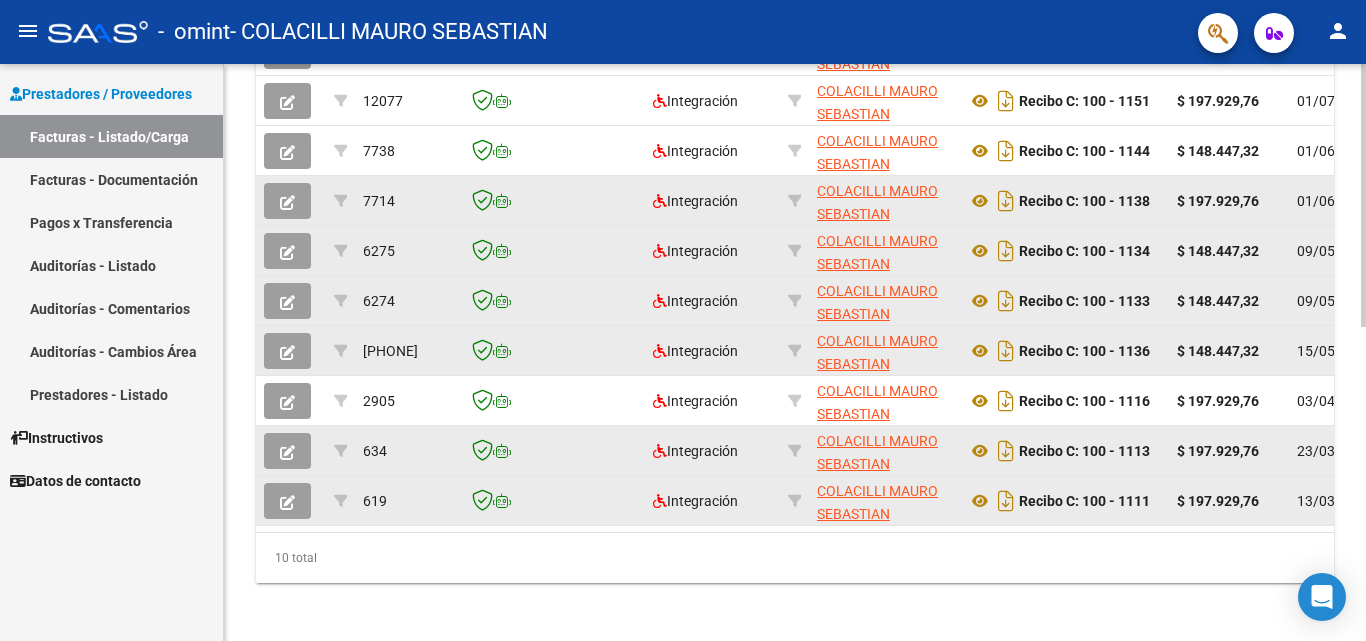 scroll, scrollTop: 691, scrollLeft: 0, axis: vertical 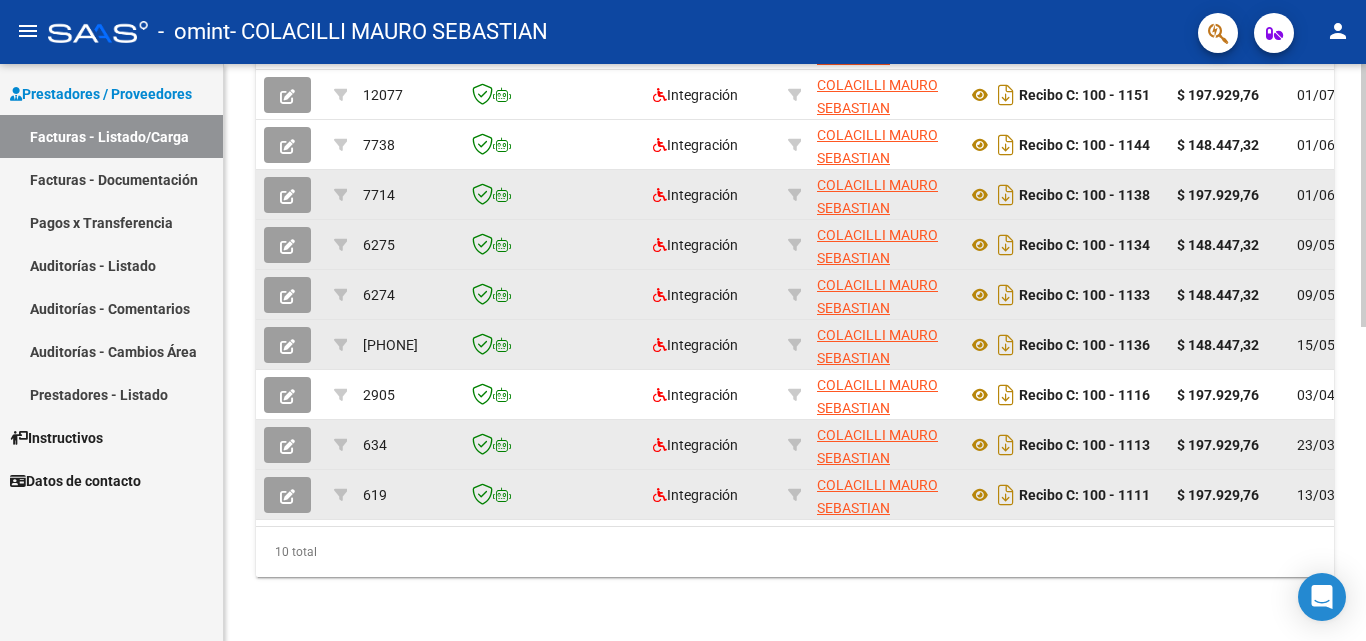 click on "Video tutorial   PRESTADORES -> Listado de CPBTs Emitidos por Prestadores / Proveedores (alt+q)   Cargar Comprobante
cloud_download  CSV  cloud_download  EXCEL  cloud_download  Estandar   Descarga Masiva
Filtros Id Area Area Todos Confirmado   Mostrar totalizadores   FILTROS DEL COMPROBANTE  Comprobante Tipo Comprobante Tipo Start date – End date Fec. Comprobante Desde / Hasta Días Emisión Desde(cant. días) Días Emisión Hasta(cant. días) CUIT / Razón Social Pto. Venta Nro. Comprobante Código SSS CAE Válido CAE Válido Todos Cargado Módulo Hosp. Todos Tiene facturacion Apócrifa Hospital Refes  FILTROS DE INTEGRACION  Período De Prestación Campos del Archivo de Rendición Devuelto x SSS (dr_envio) Todos Rendido x SSS (dr_envio) Tipo de Registro Tipo de Registro Período Presentación Período Presentación Campos del Legajo Asociado (preaprobación) Afiliado Legajo (cuil/nombre) Todos Solo facturas preaprobadas  MAS FILTROS  Todos Con Doc. Respaldatoria Todos Con Trazabilidad Todos – –" 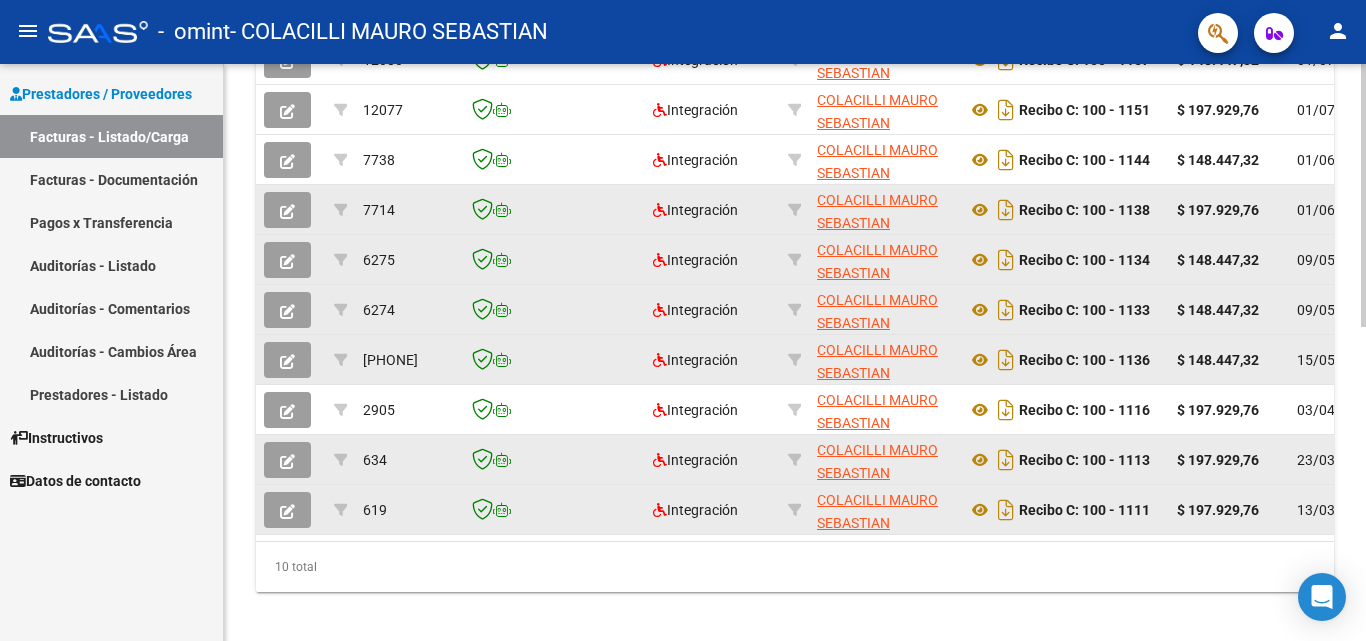 scroll, scrollTop: 691, scrollLeft: 0, axis: vertical 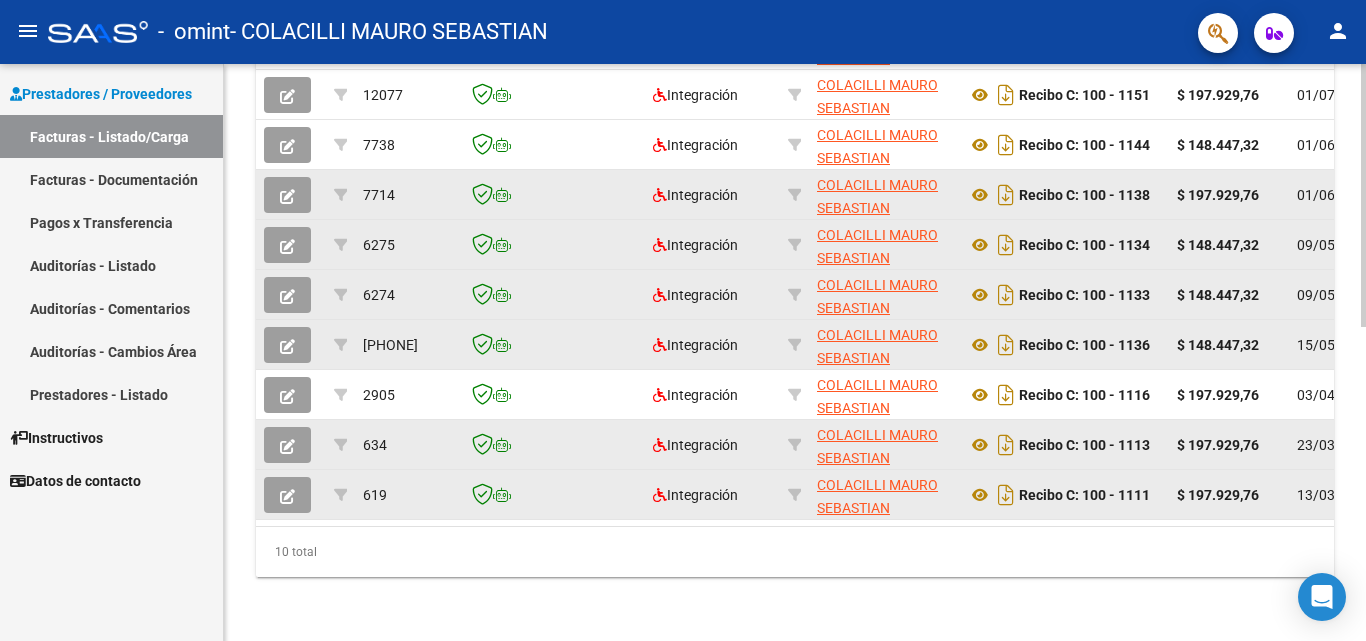 click 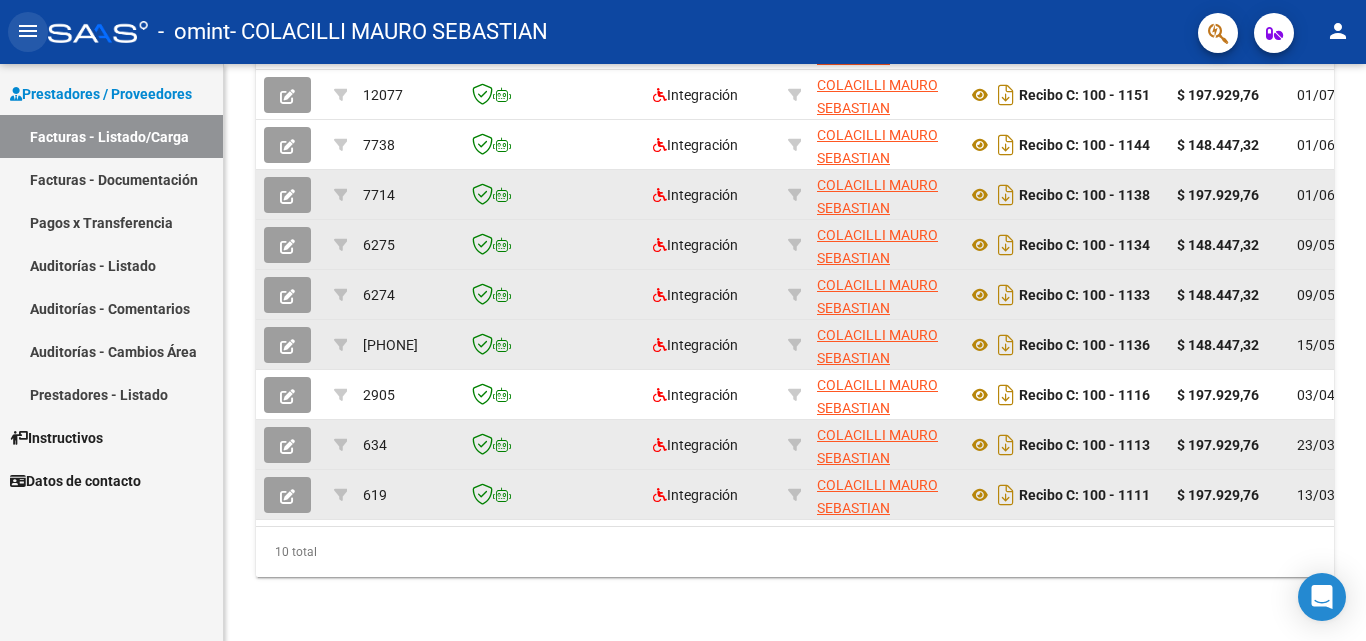 click on "menu" 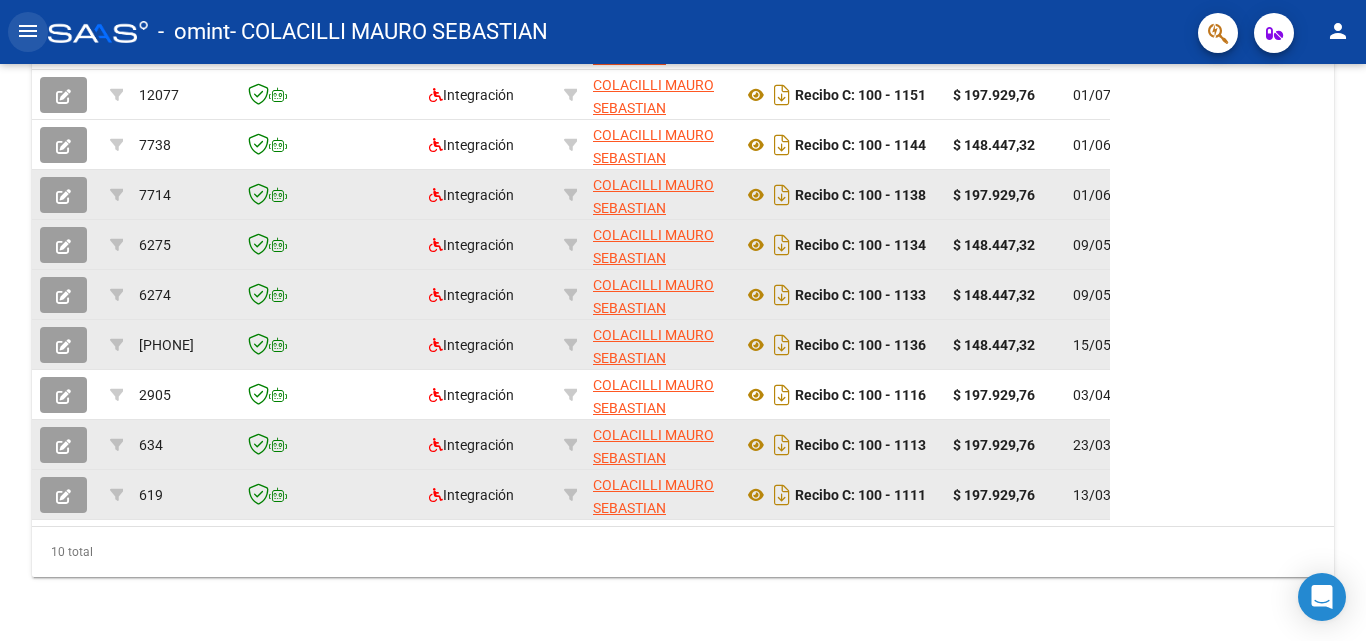click on "menu" 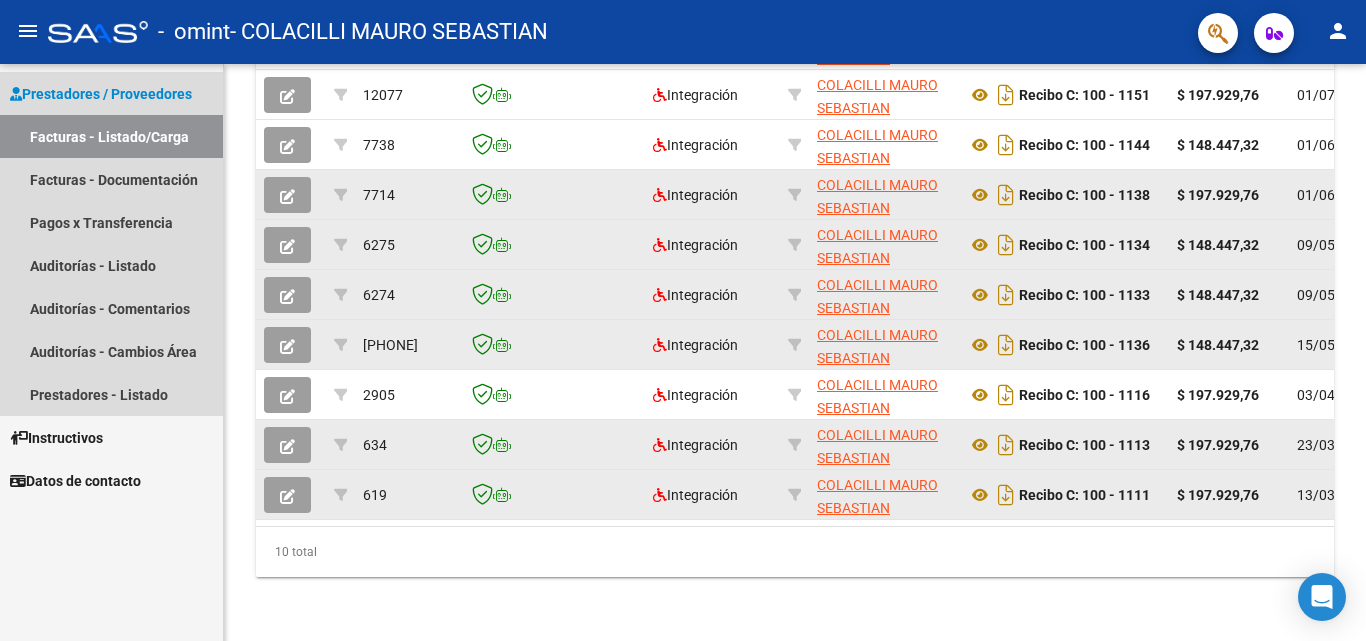 click on "Prestadores / Proveedores" at bounding box center [101, 94] 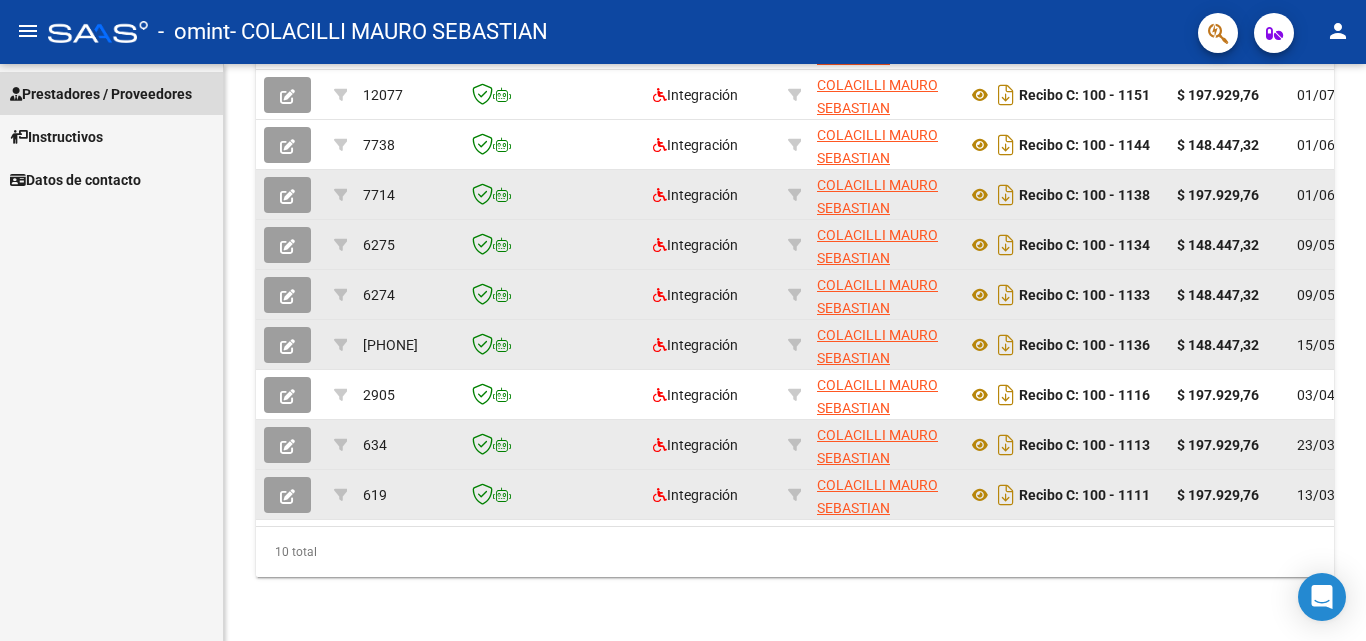 click on "Prestadores / Proveedores" at bounding box center [111, 93] 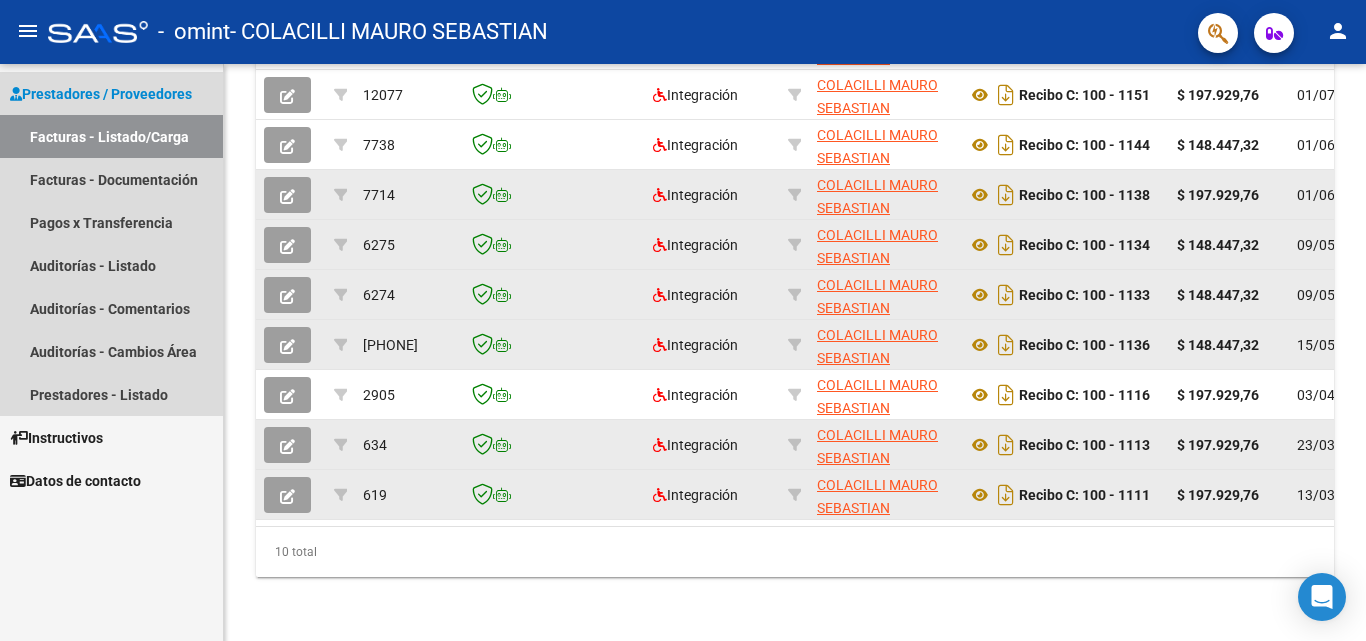 click on "Facturas - Listado/Carga" at bounding box center (111, 136) 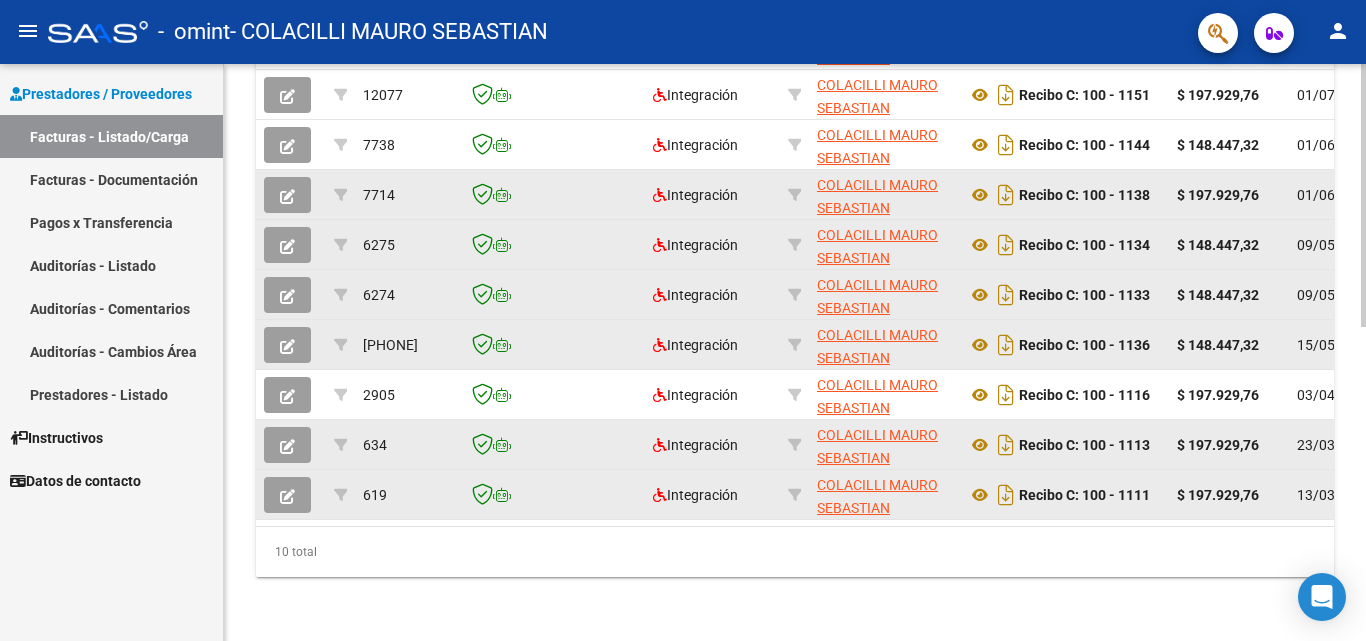 scroll, scrollTop: 114, scrollLeft: 0, axis: vertical 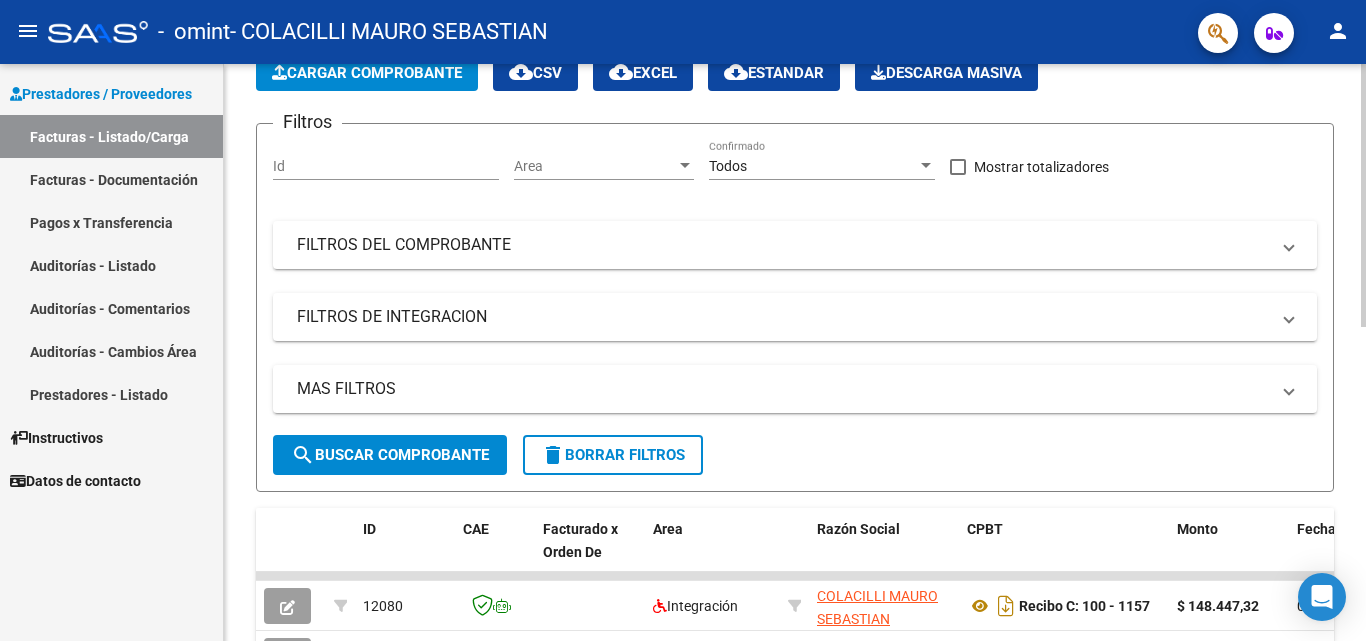click 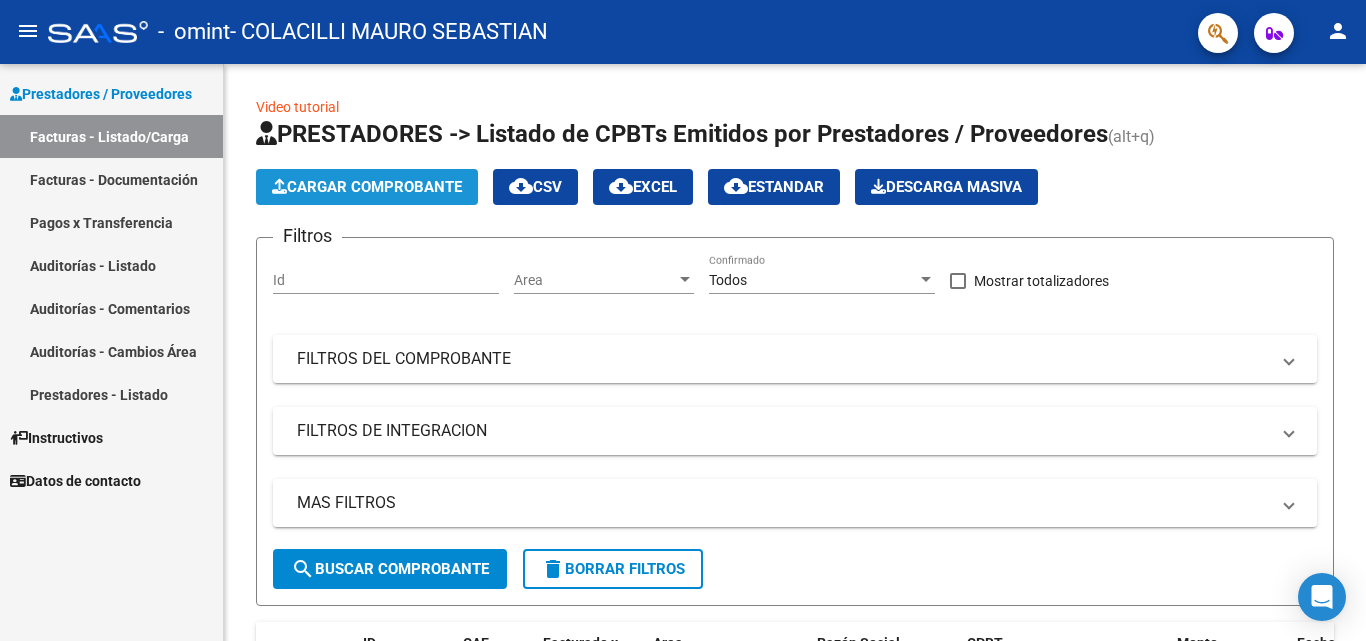 click on "Cargar Comprobante" 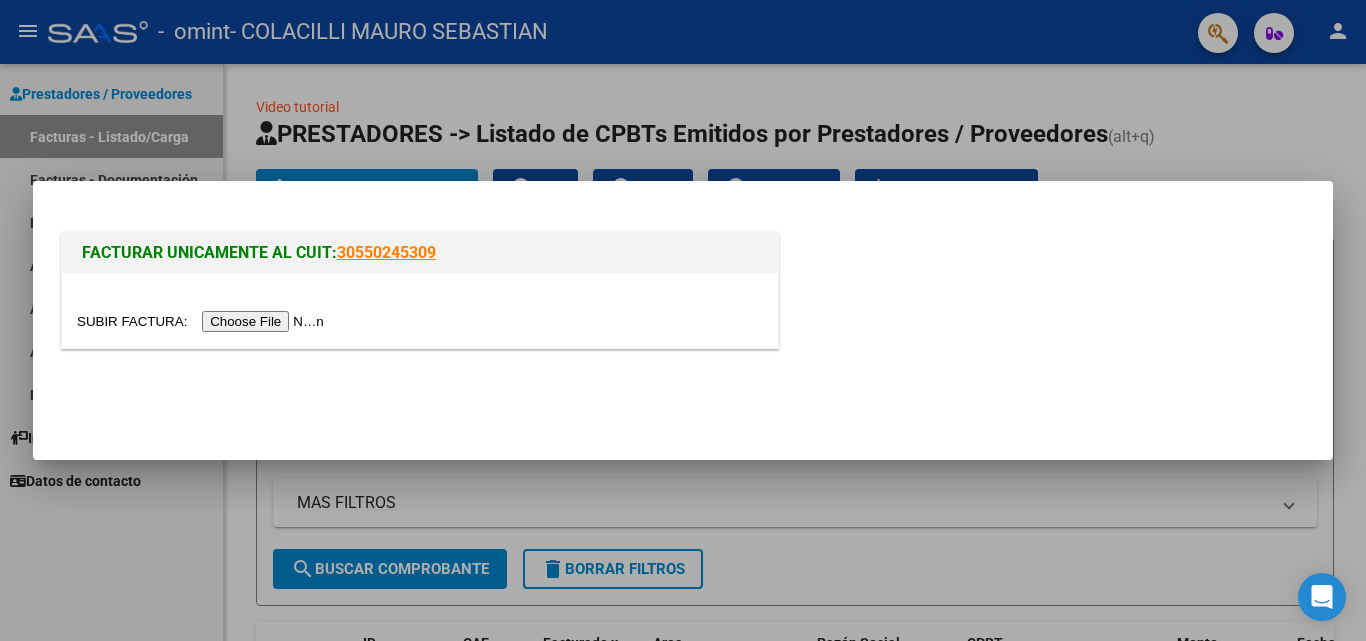 click at bounding box center (203, 321) 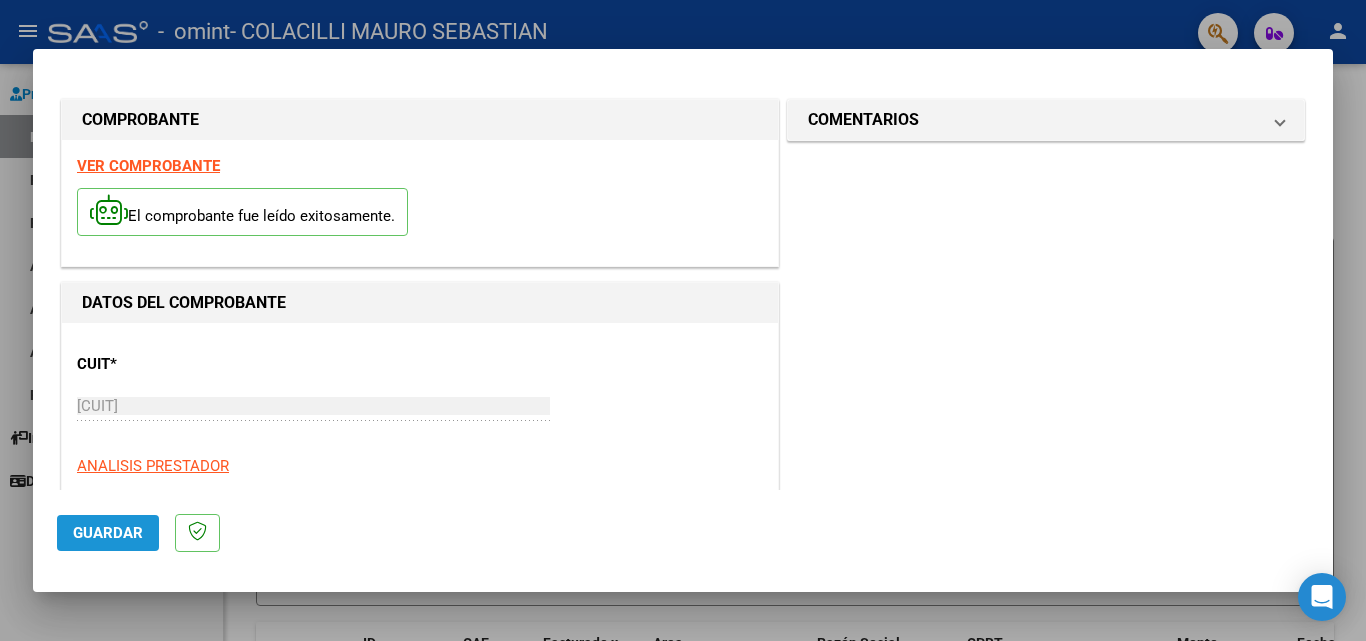 click on "Guardar" 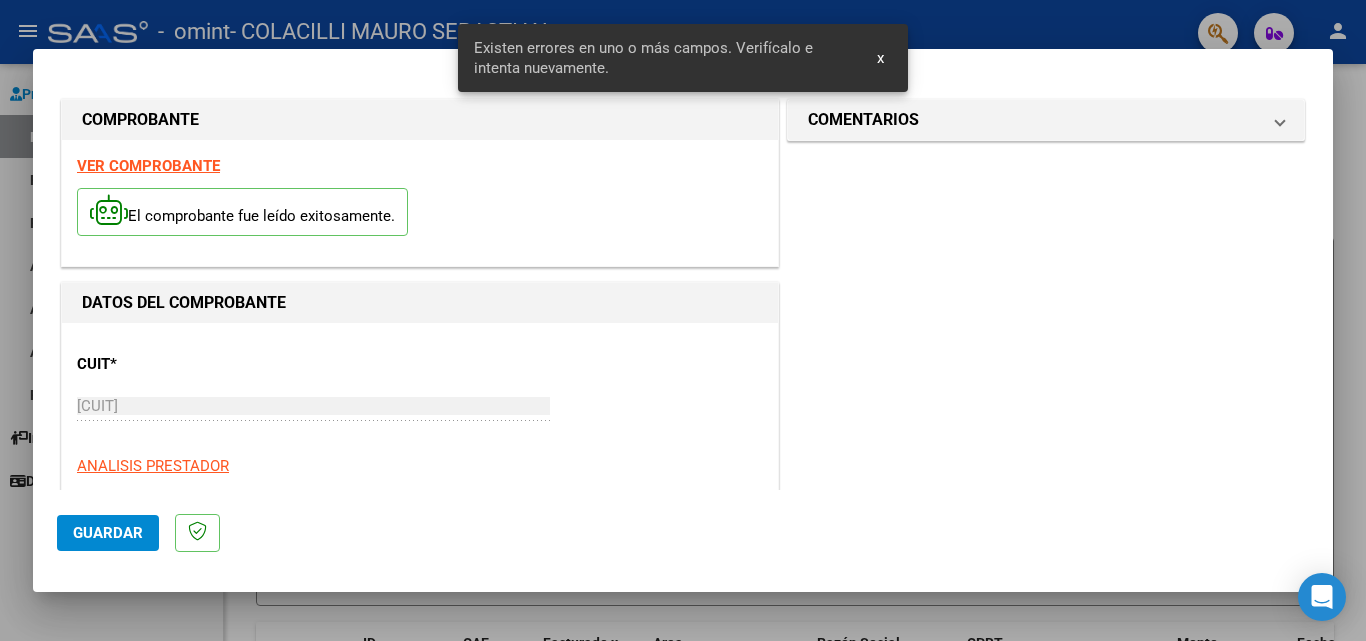 scroll, scrollTop: 451, scrollLeft: 0, axis: vertical 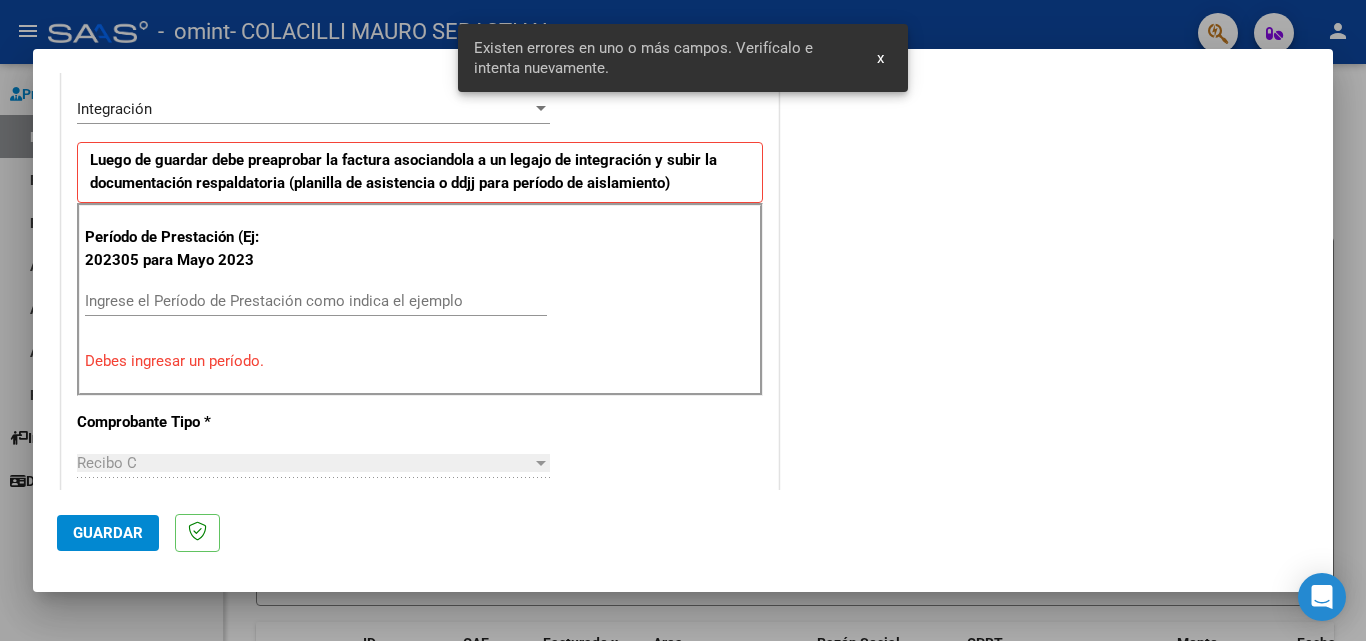 click on "Período de Prestación (Ej: 202305 para Mayo 2023    Ingrese el Período de Prestación como indica el ejemplo   Debes ingresar un período." at bounding box center (420, 299) 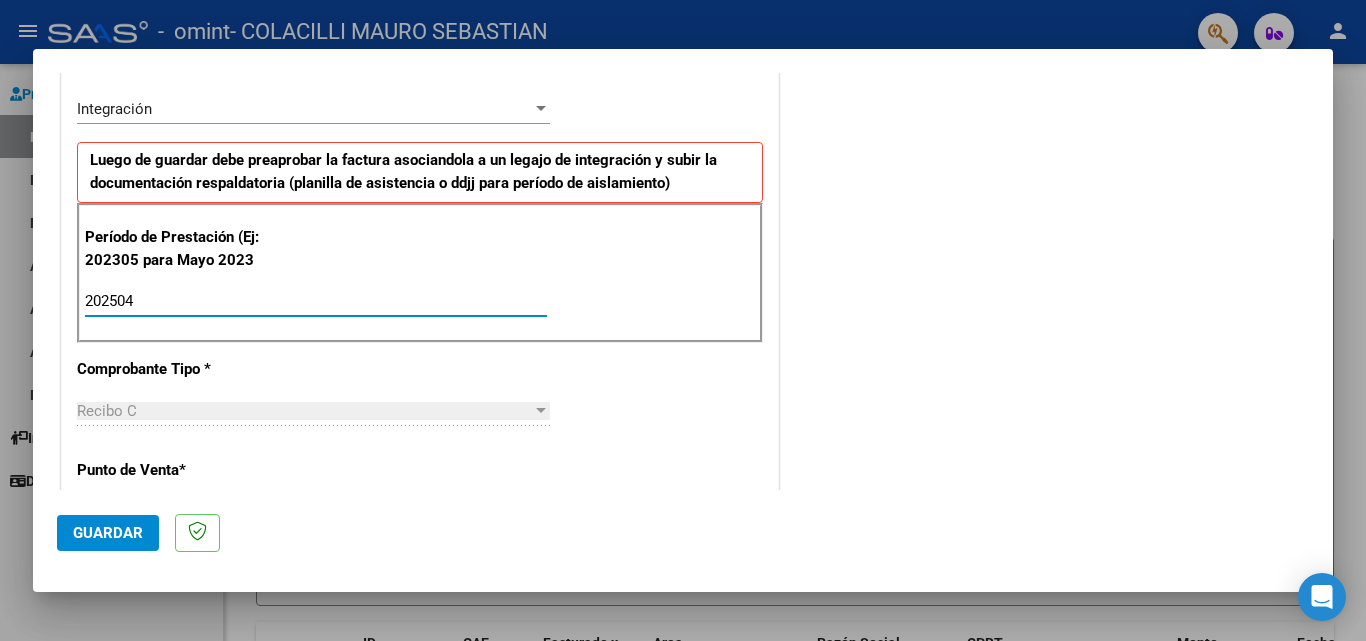 type on "202504" 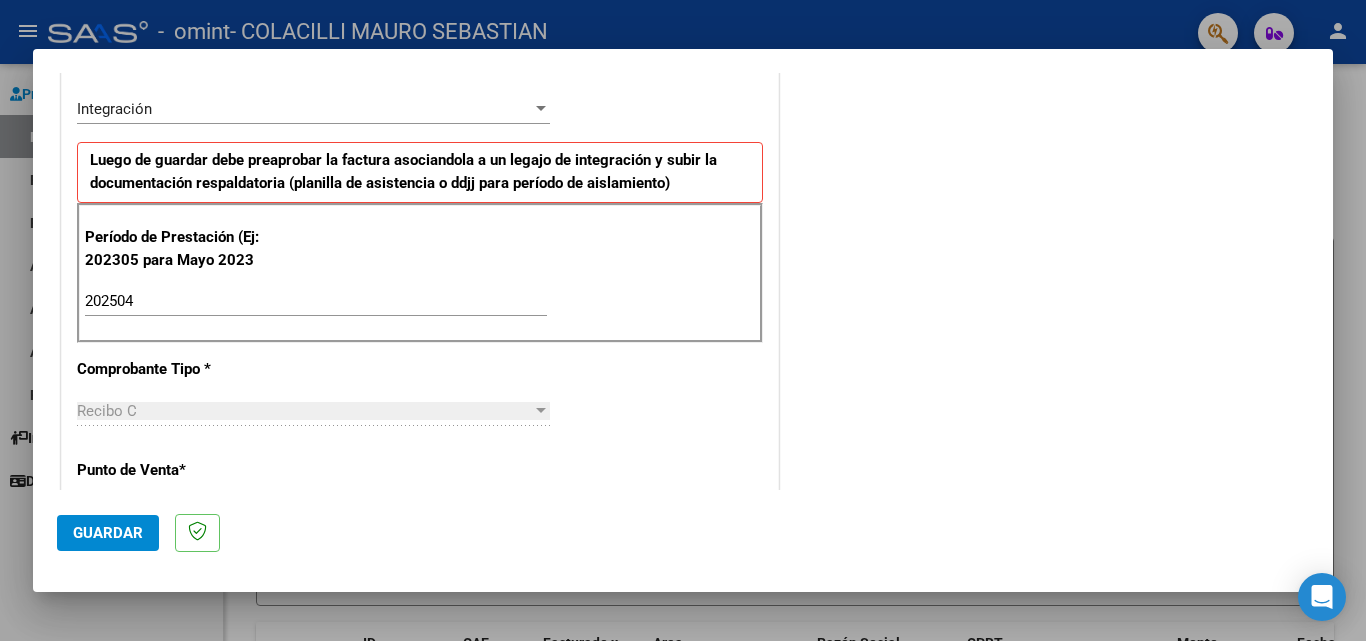 click on "Período de Prestación (Ej: 202305 para Mayo 2023    202504 Ingrese el Período de Prestación como indica el ejemplo" at bounding box center (420, 273) 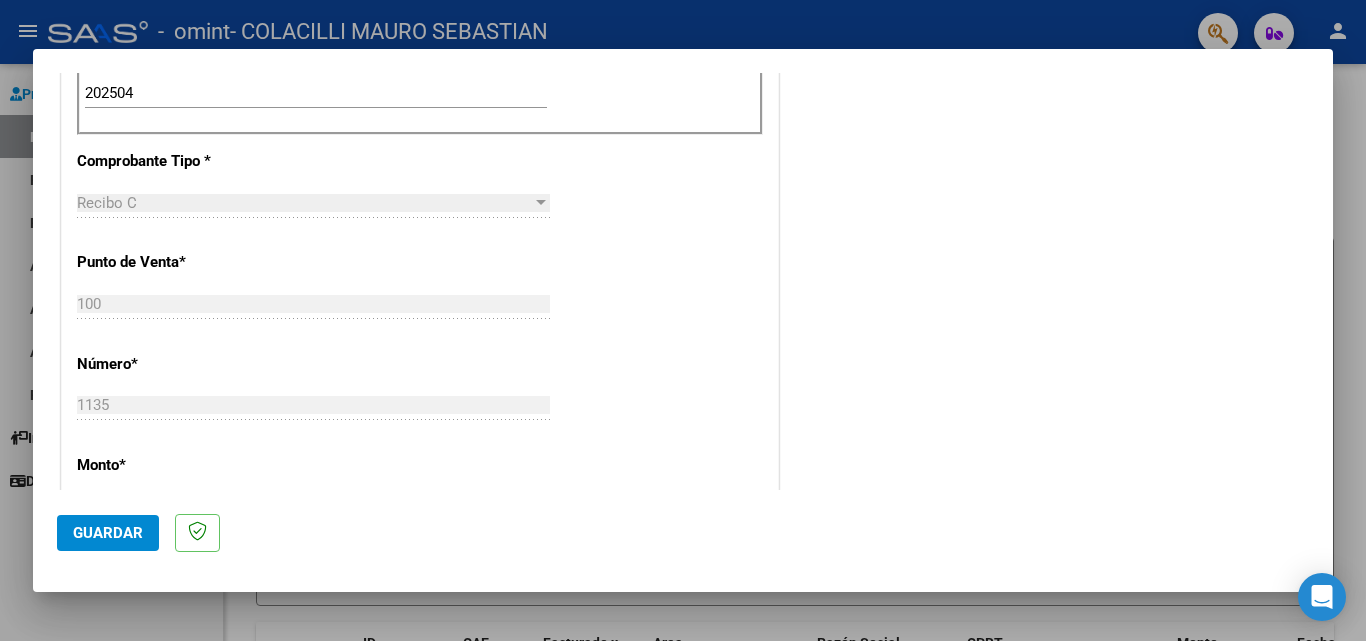 scroll, scrollTop: 677, scrollLeft: 0, axis: vertical 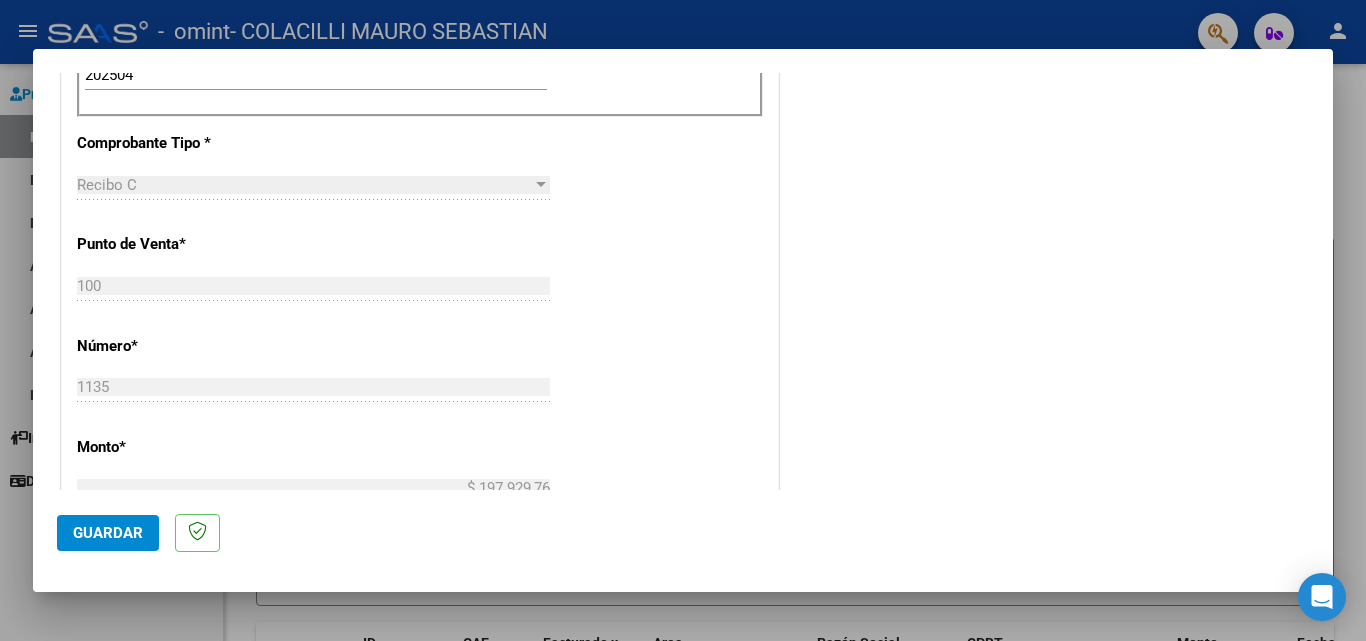click at bounding box center (541, 185) 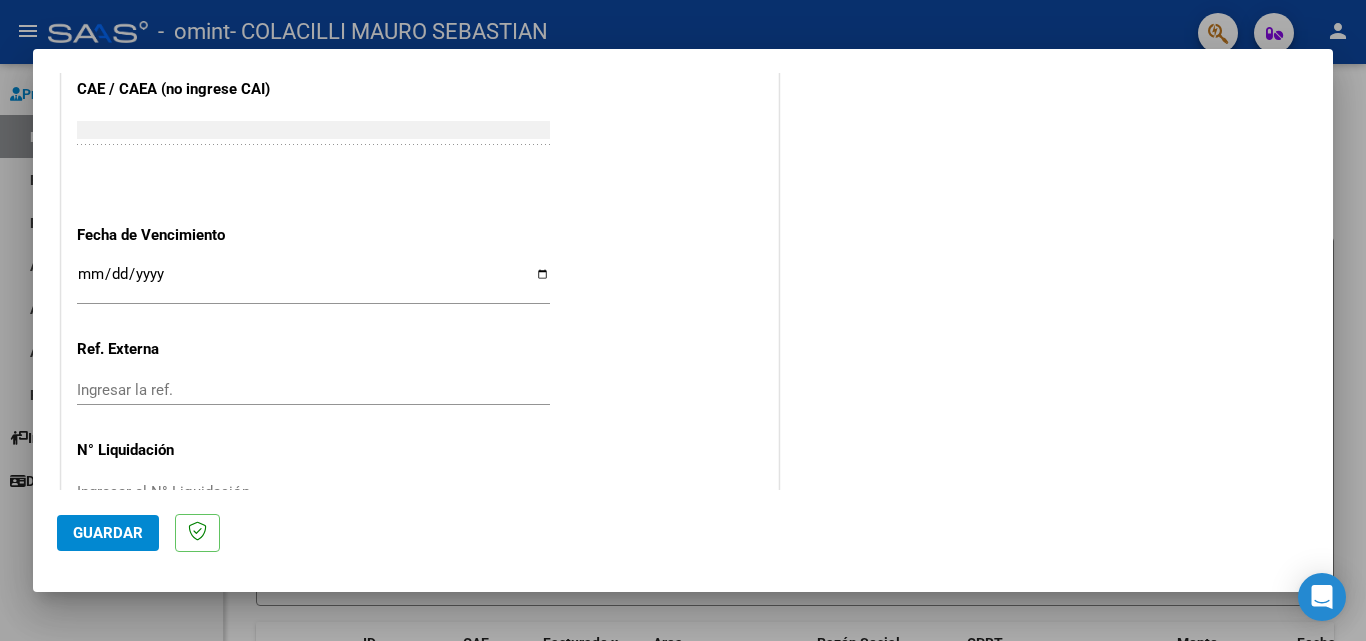 scroll, scrollTop: 1259, scrollLeft: 0, axis: vertical 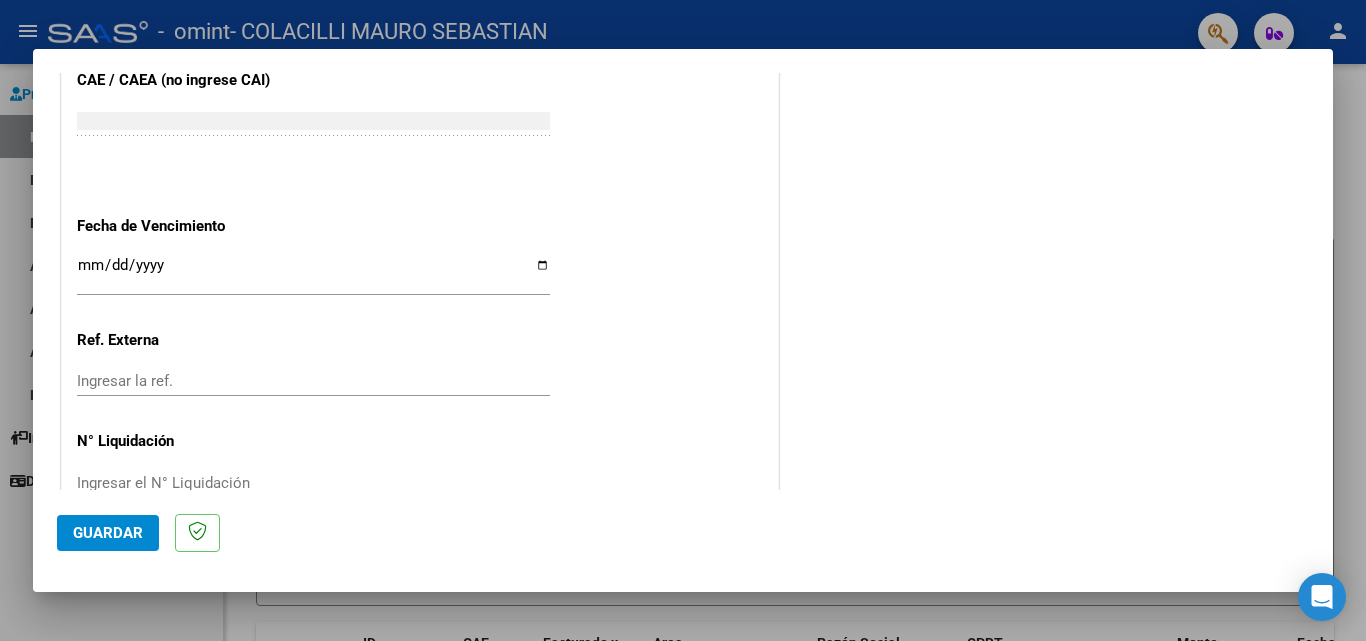 click on "Ingresar la fecha" at bounding box center (313, 273) 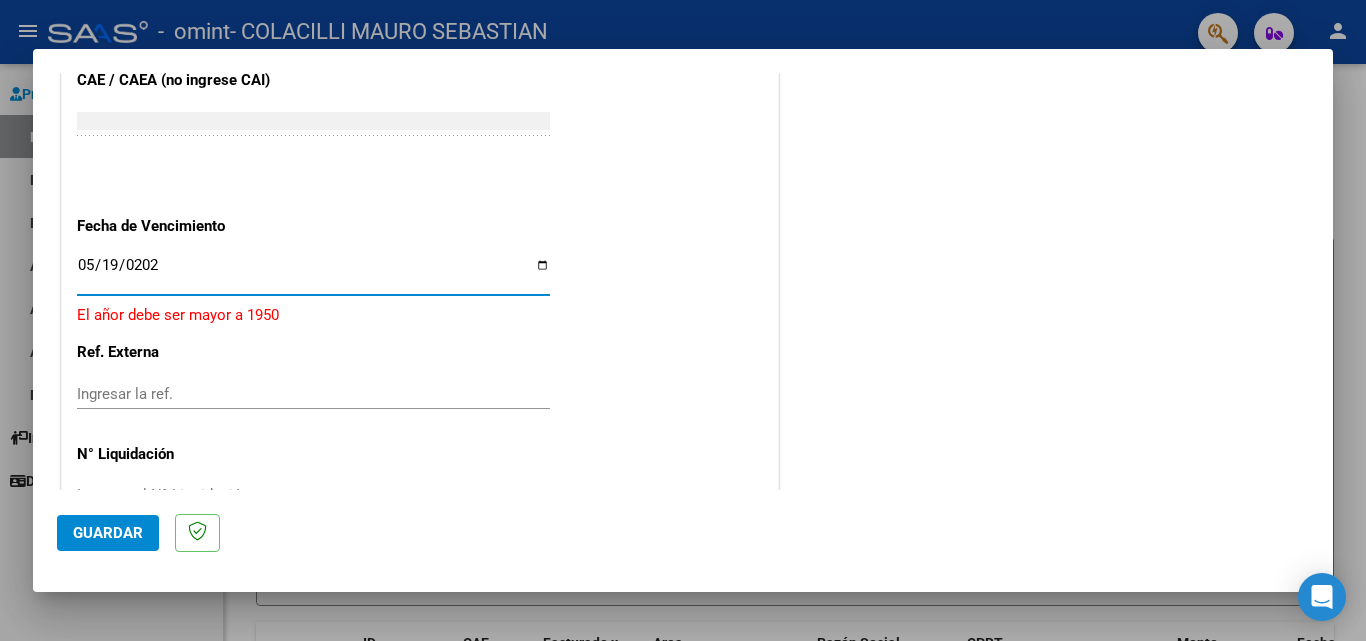 type on "2025-05-19" 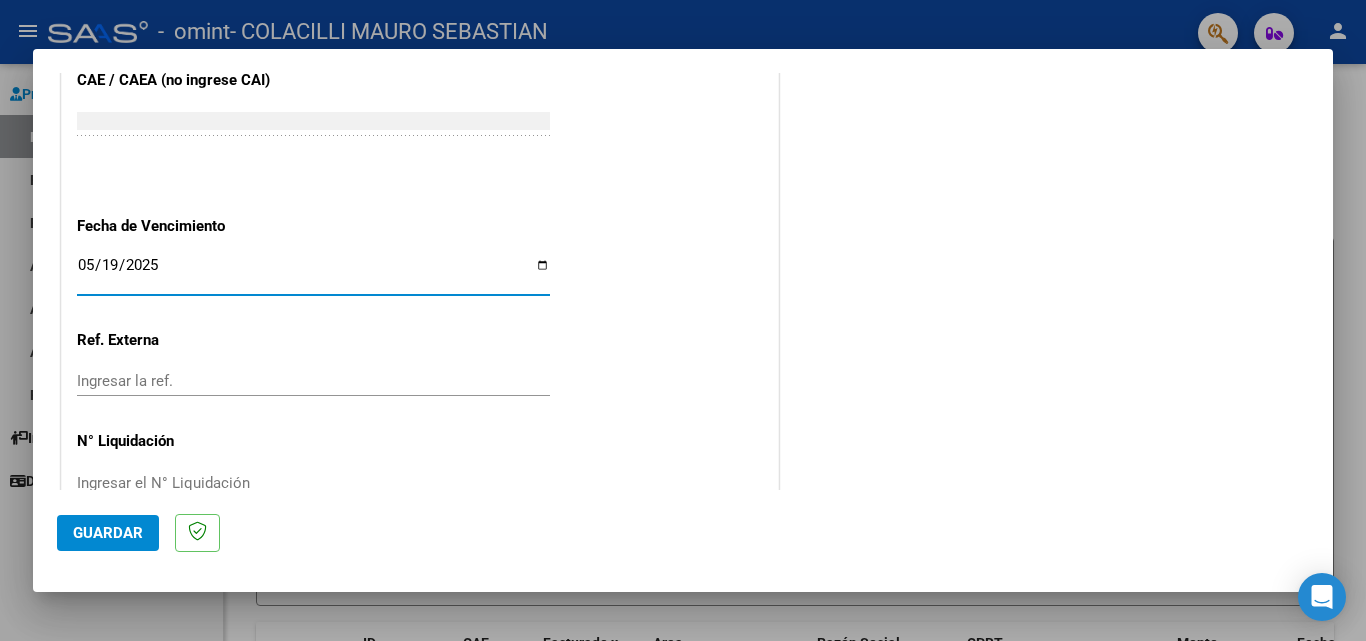 click on "Ingresar la ref." at bounding box center [313, 381] 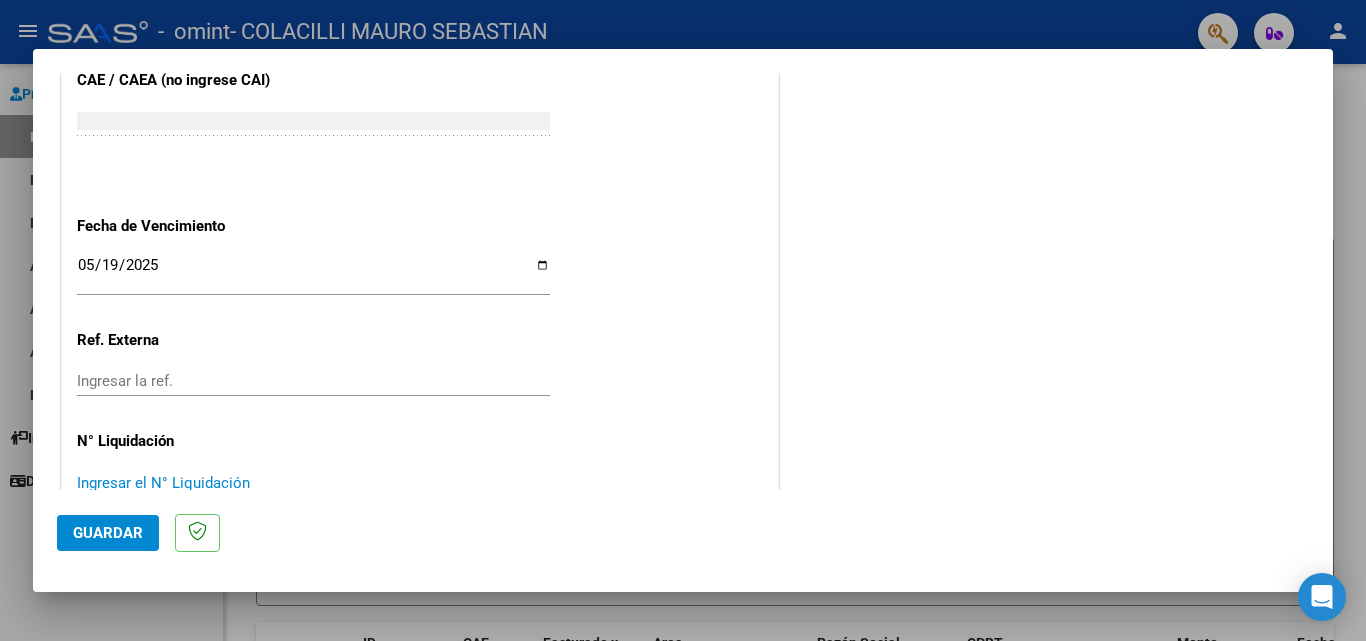 click on "Ingresar el N° Liquidación" at bounding box center [313, 483] 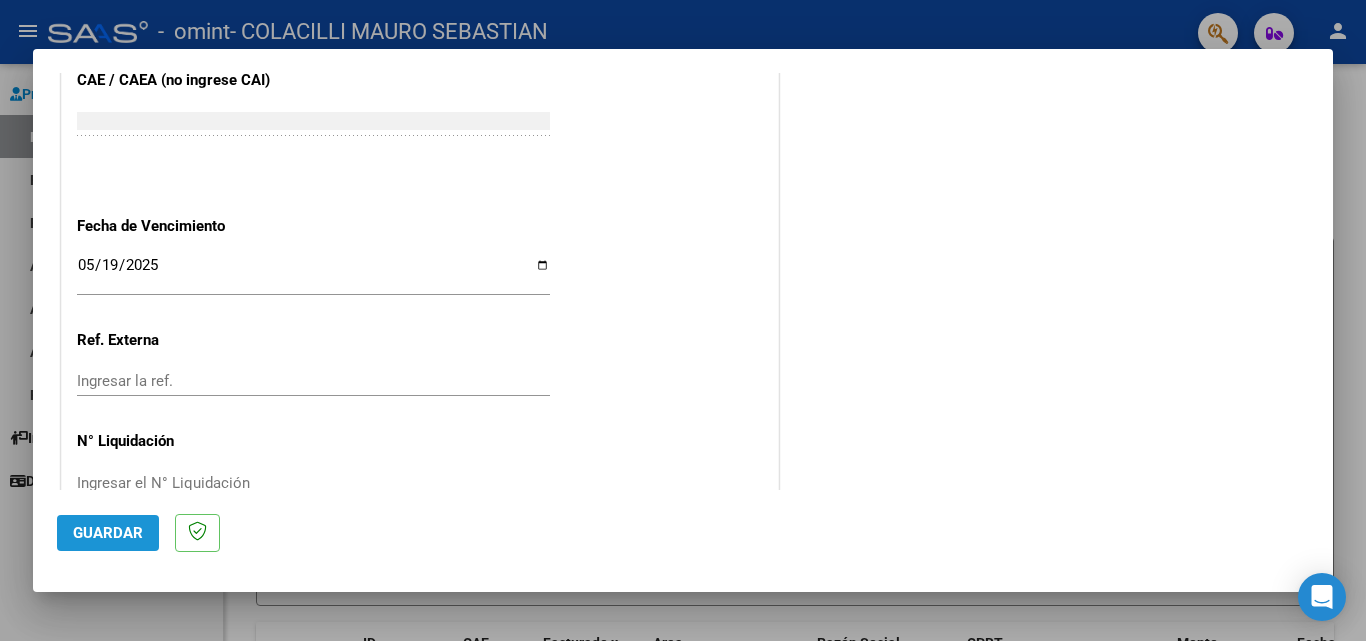 click on "Guardar" 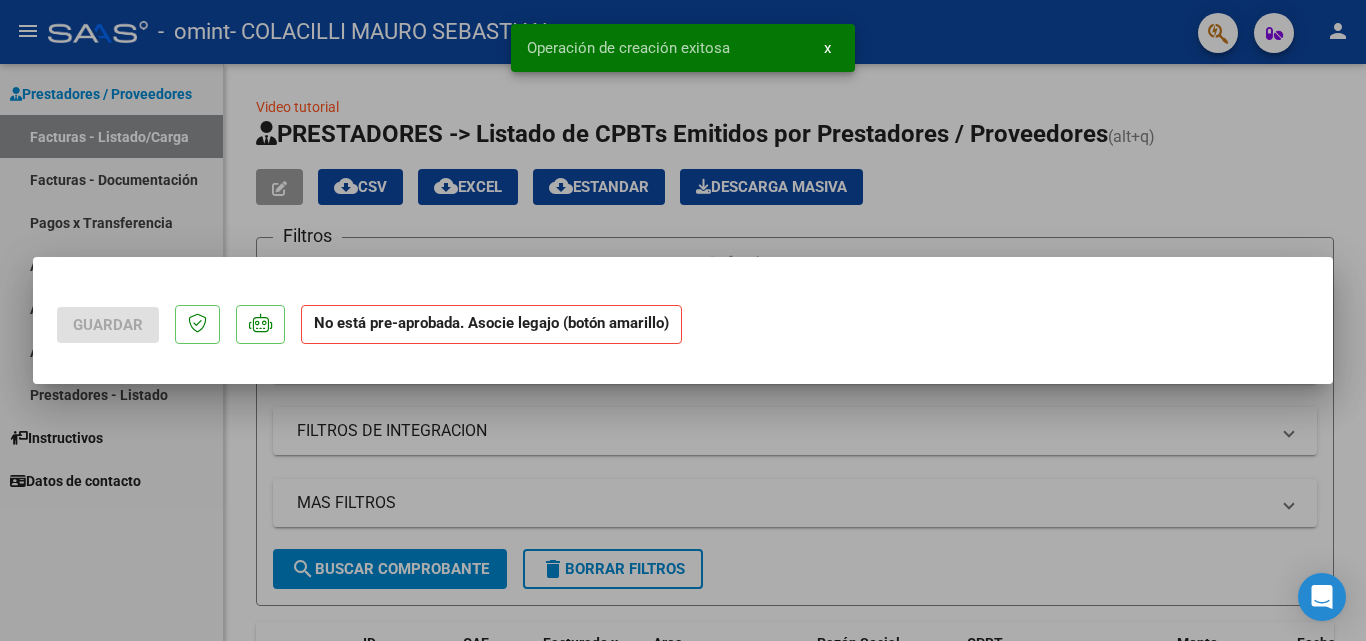 scroll, scrollTop: 0, scrollLeft: 0, axis: both 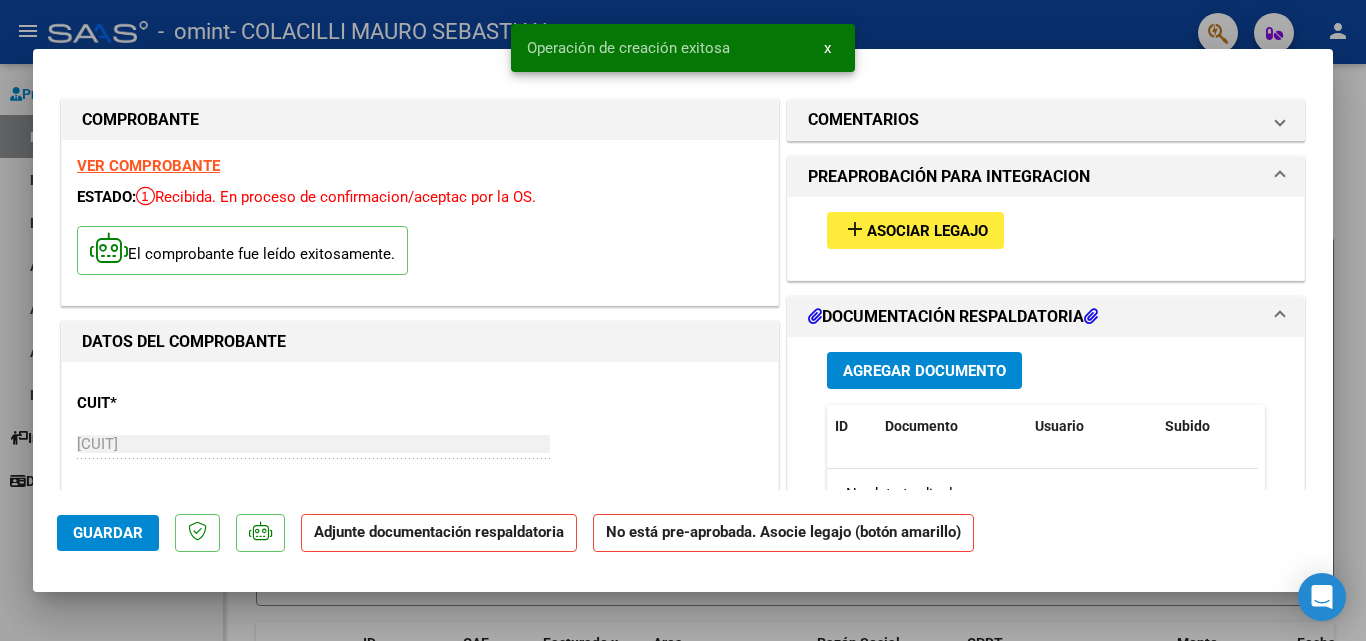 click on "add Asociar Legajo" at bounding box center [915, 230] 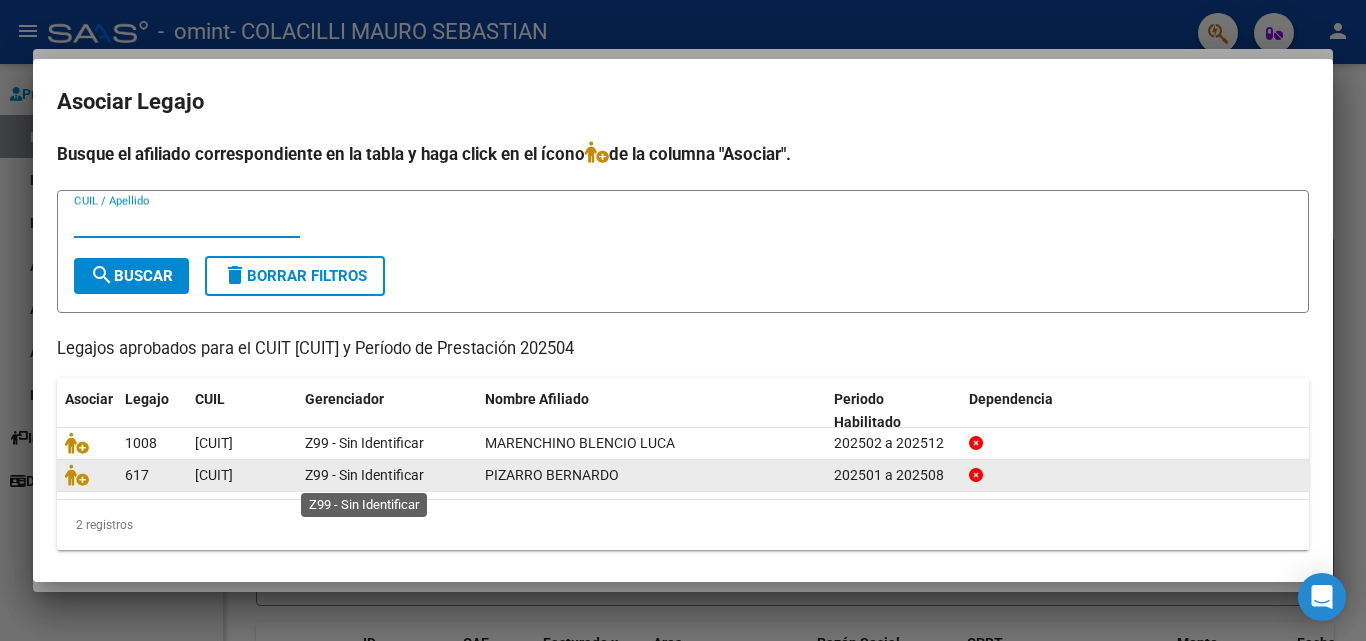 click on "Z99 - Sin Identificar" 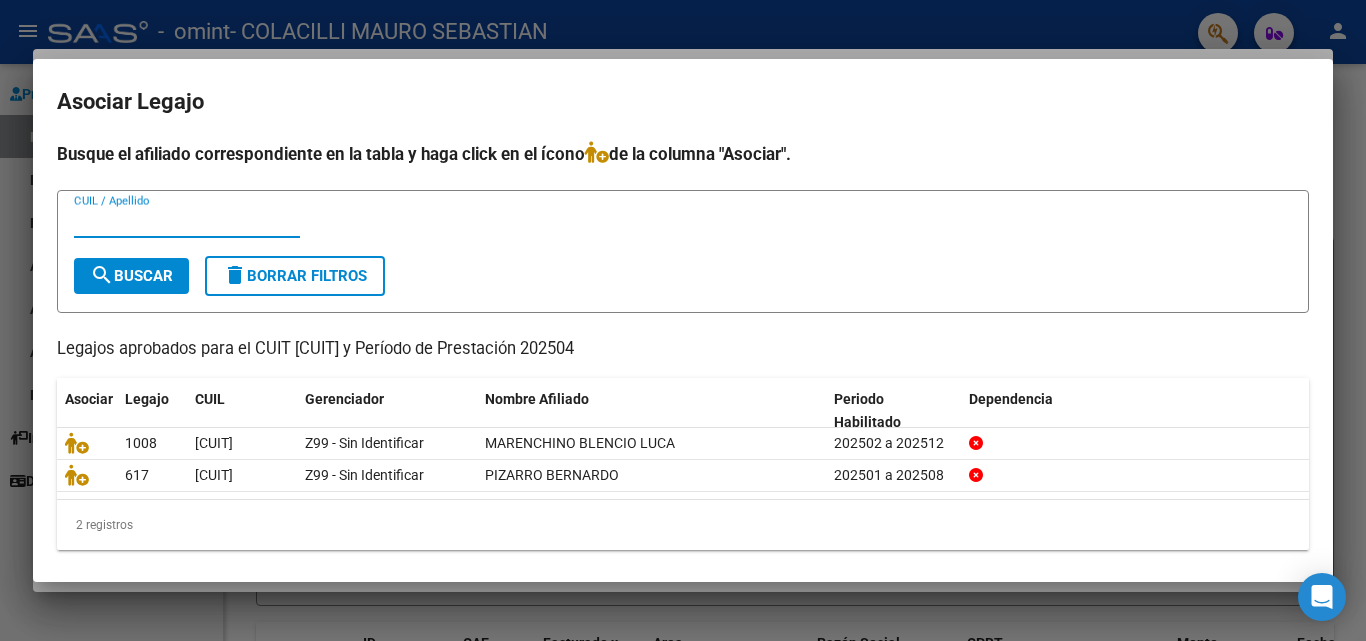 click on "CUIL / Apellido" at bounding box center [187, 222] 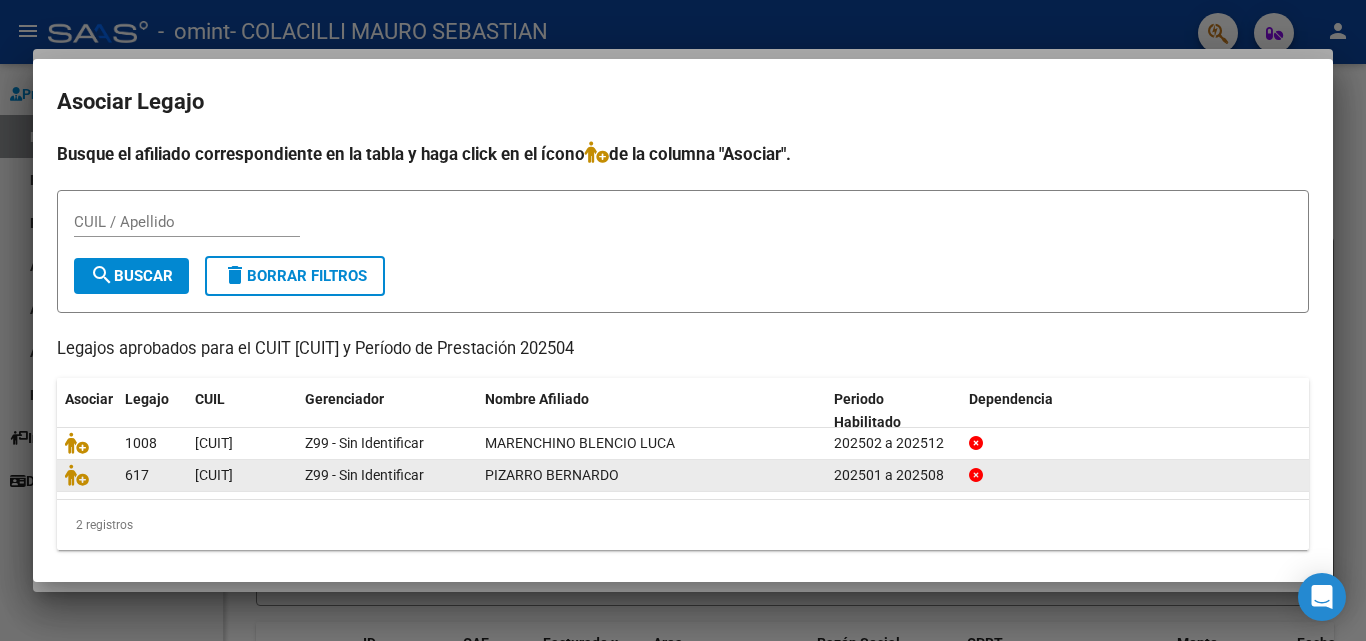 click on "[CUIT]" 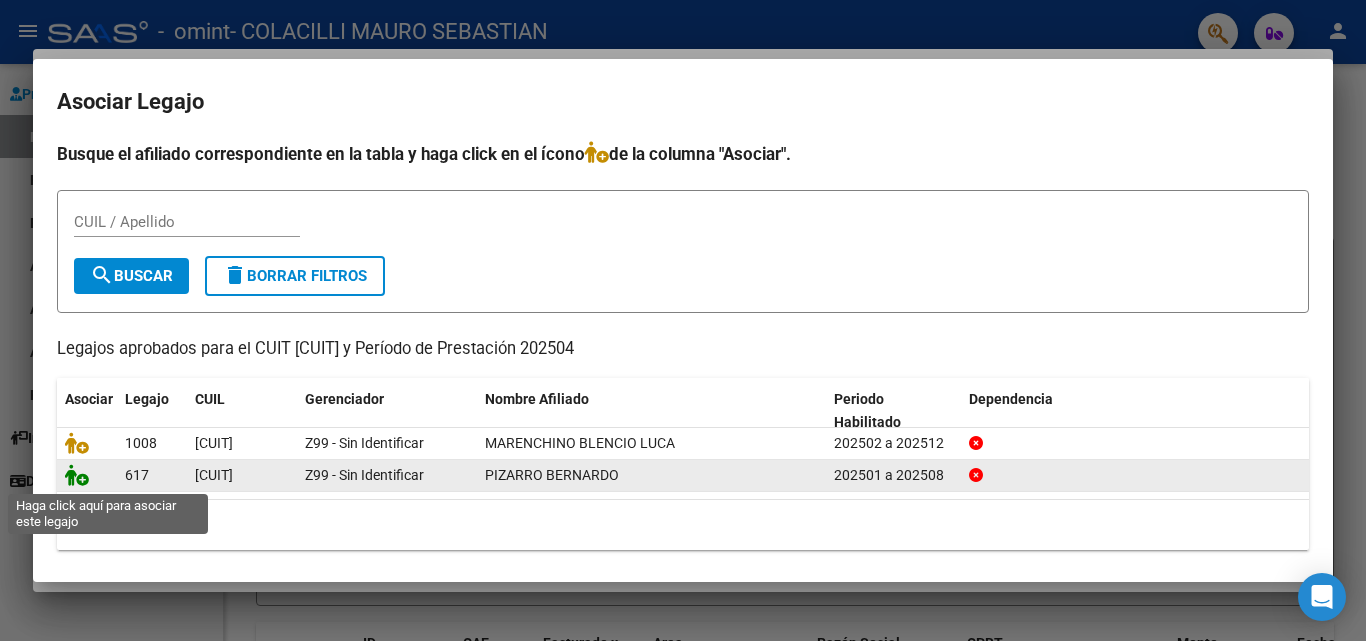 click 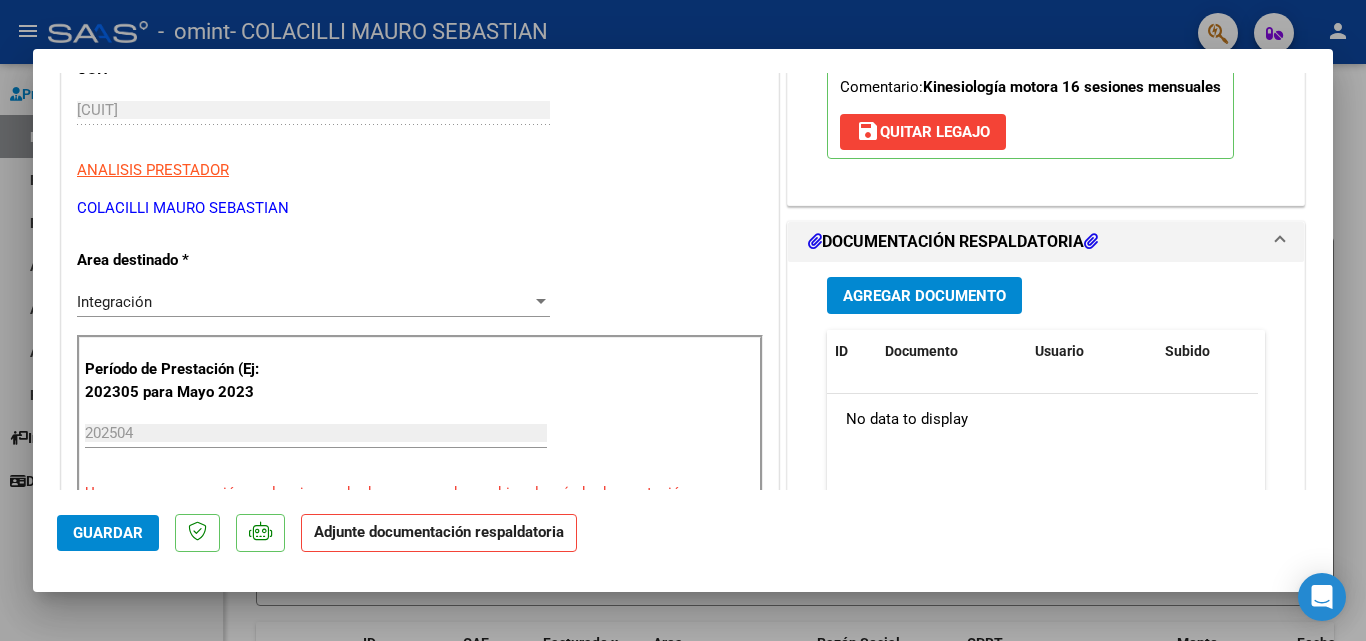 scroll, scrollTop: 339, scrollLeft: 0, axis: vertical 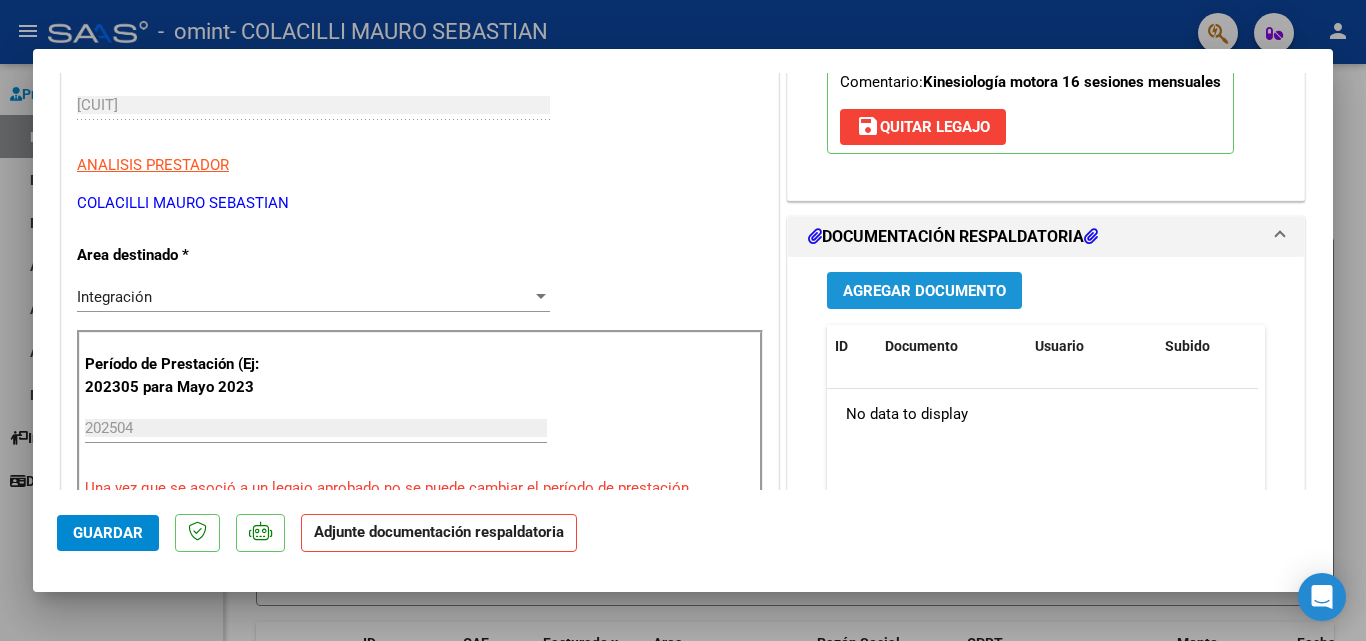 click on "Agregar Documento" at bounding box center [924, 290] 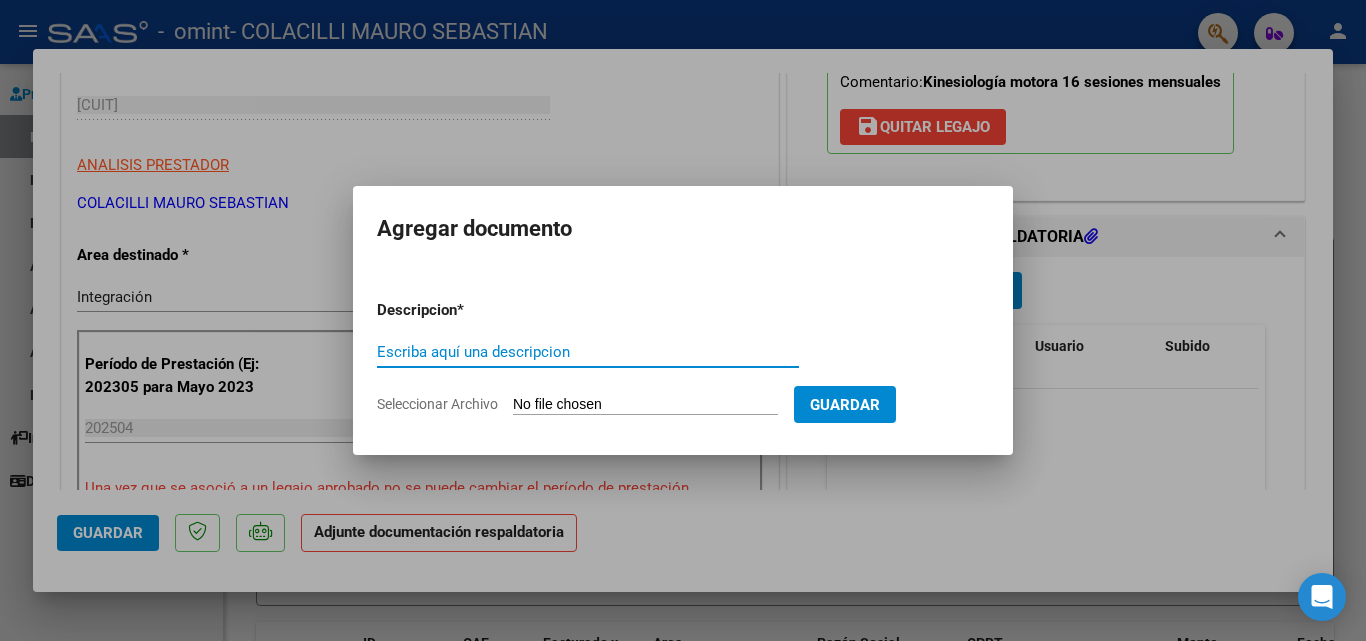 click on "Escriba aquí una descripcion" at bounding box center [588, 352] 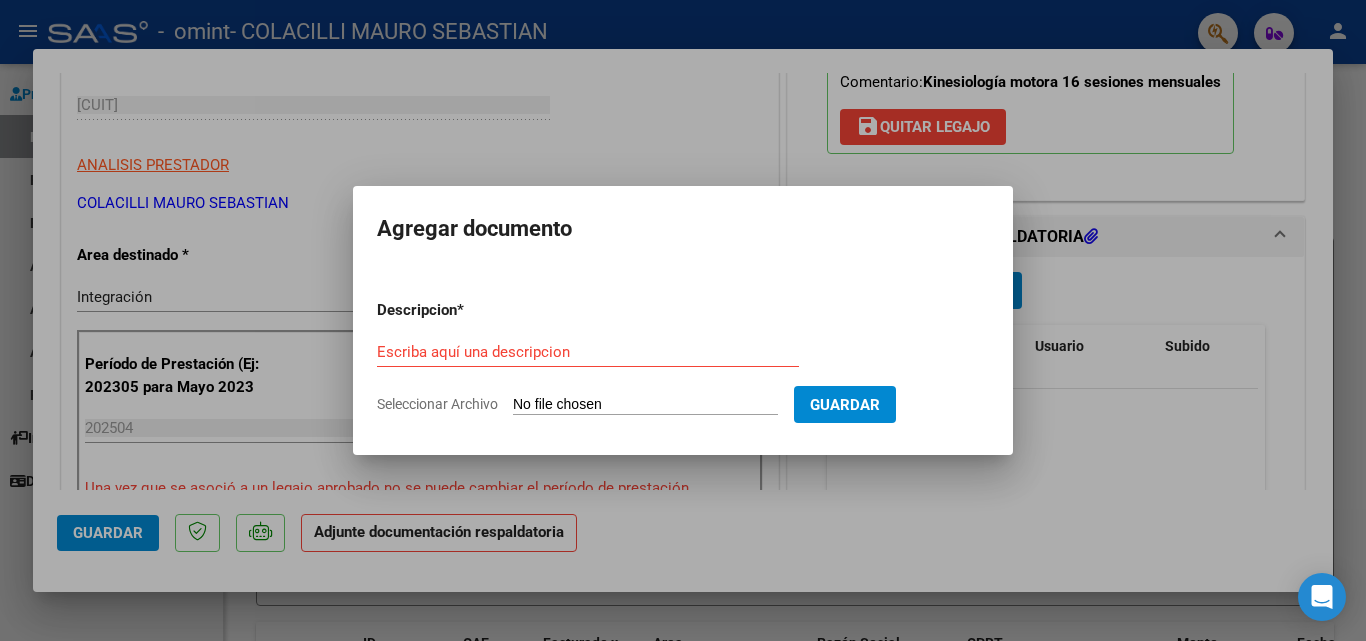 type on "C:\fakepath\pizzarro (1).pdf" 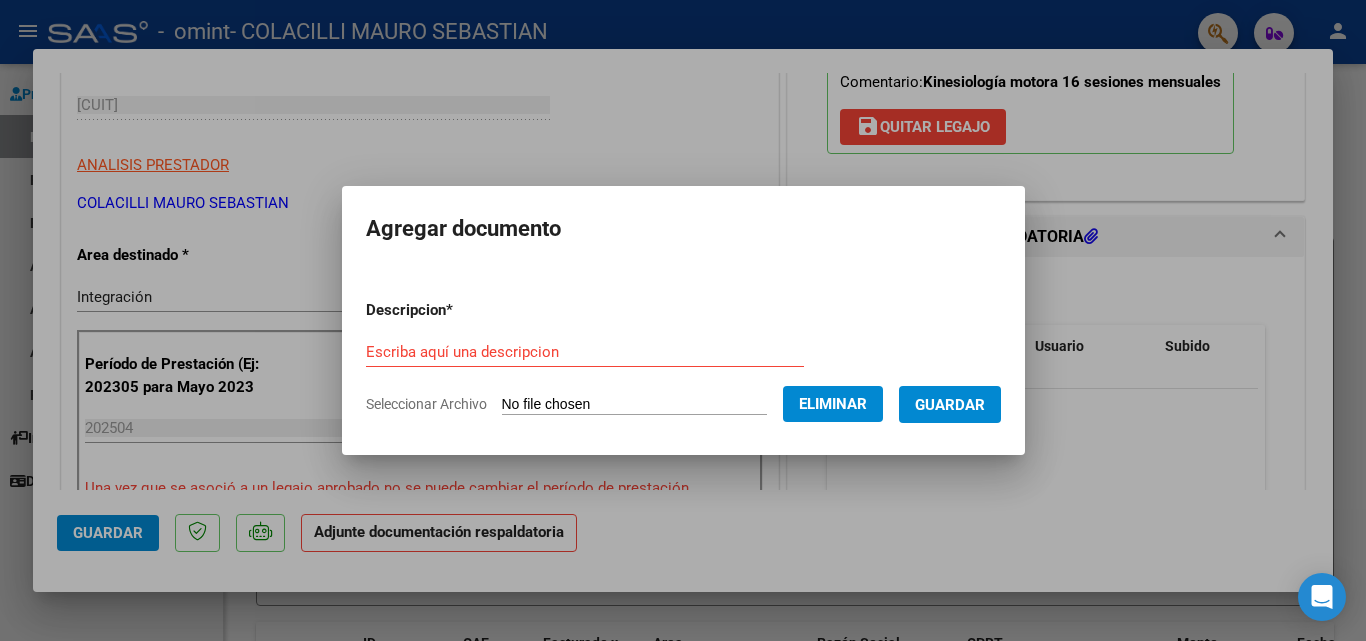 click on "Guardar" at bounding box center (950, 405) 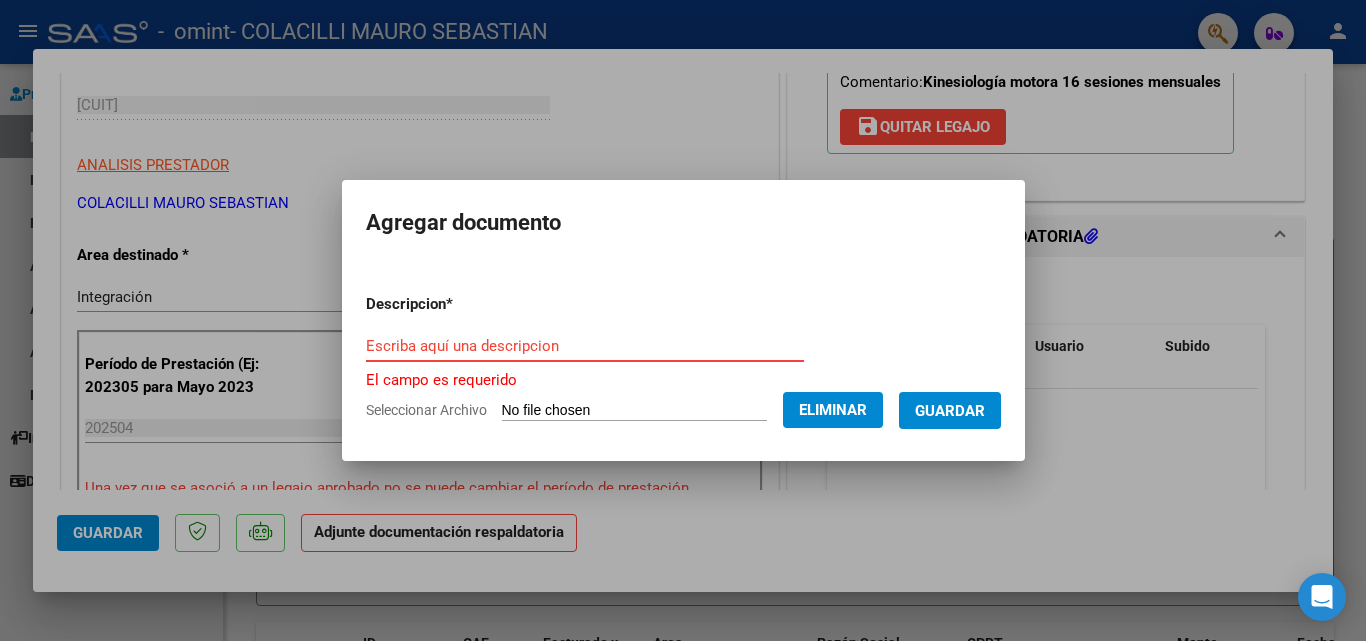 click on "Escriba aquí una descripcion" at bounding box center [585, 346] 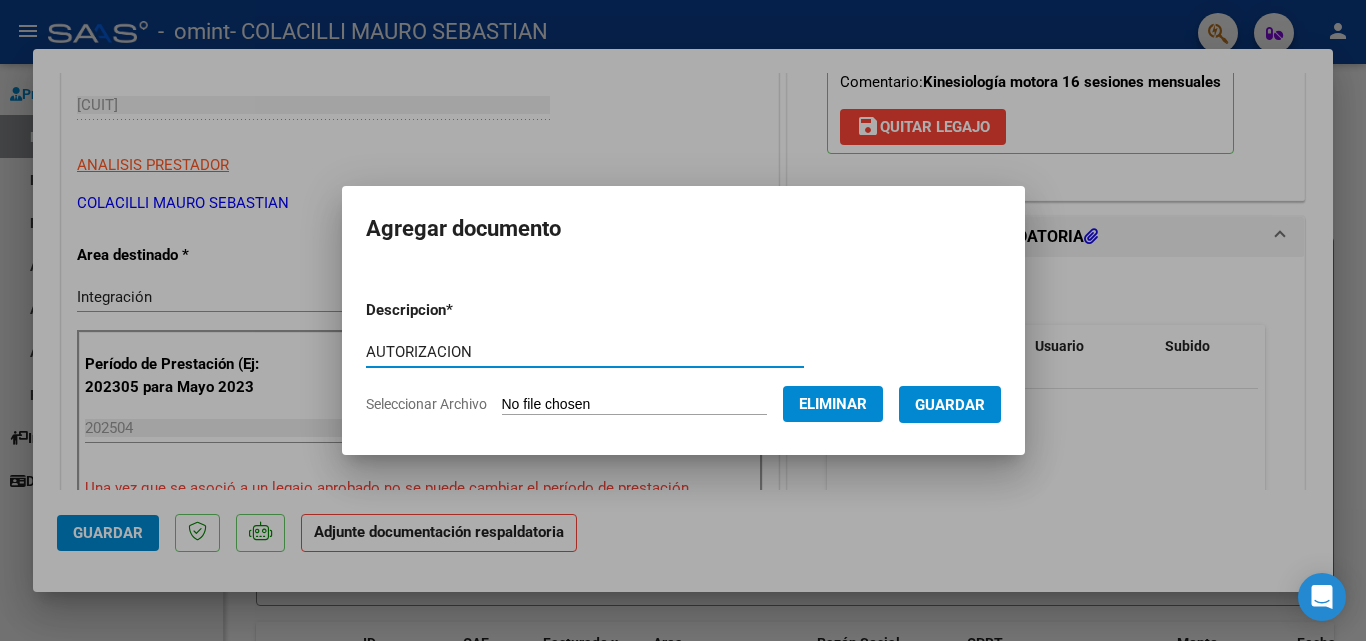 type on "AUTORIZACION" 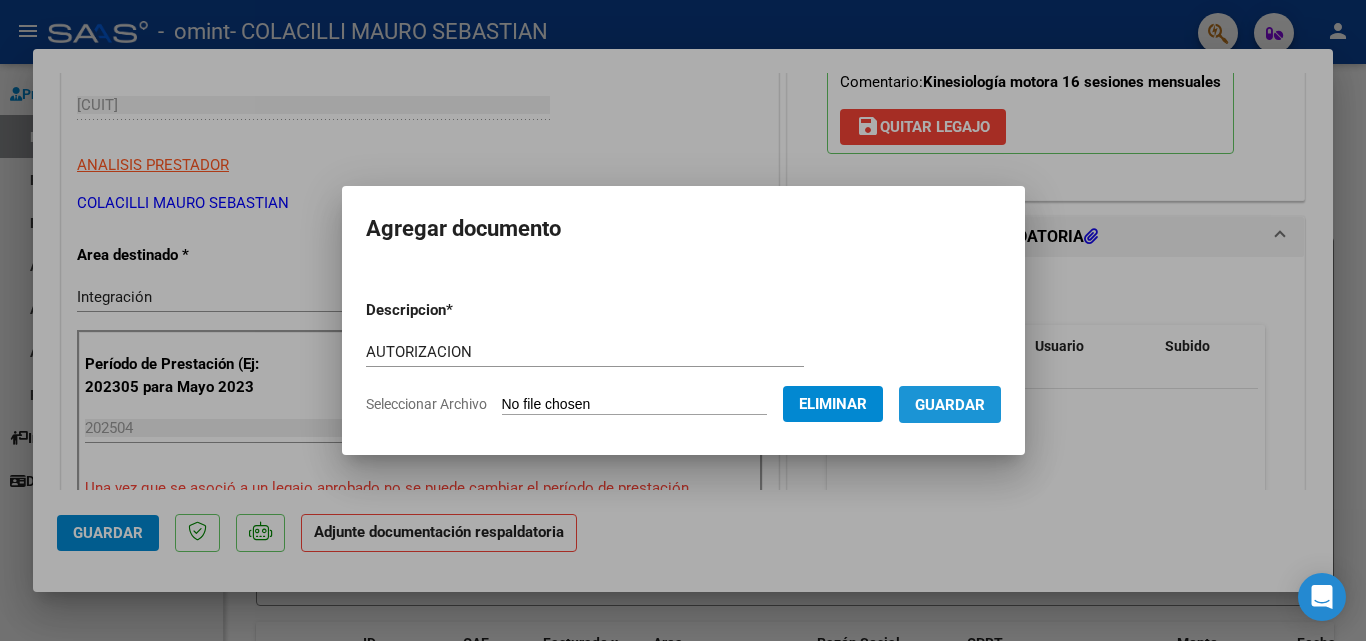 click on "Guardar" at bounding box center (950, 405) 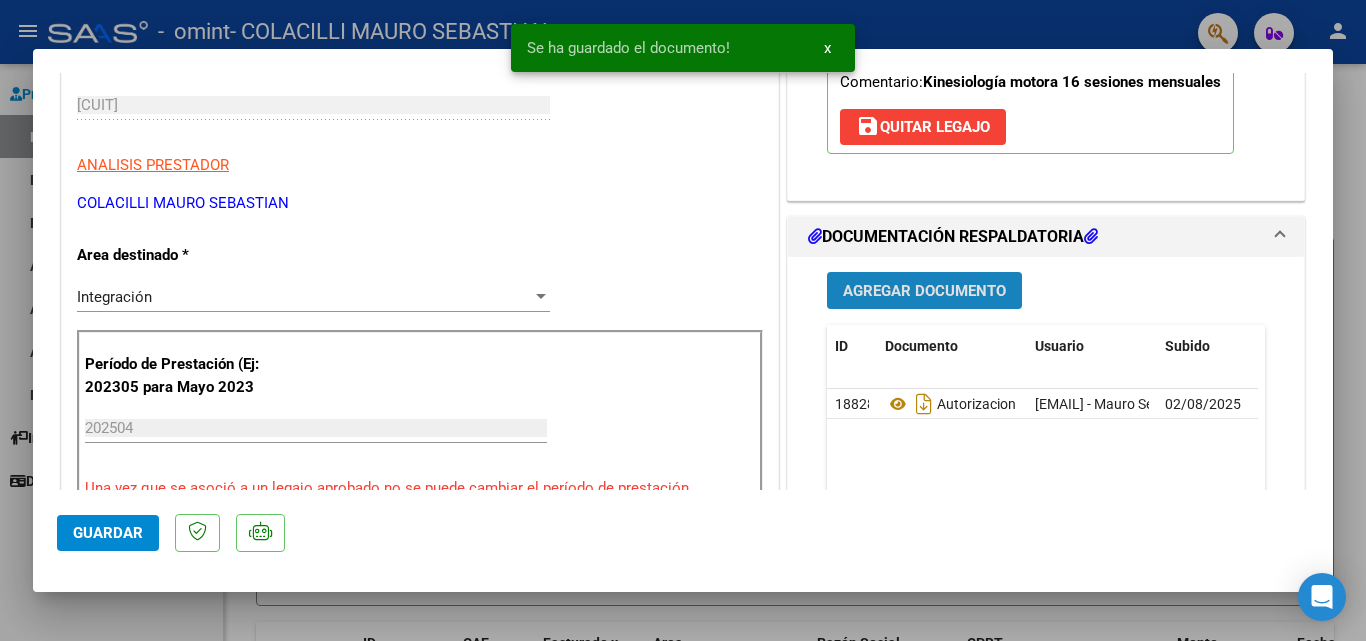 click on "Agregar Documento" at bounding box center [924, 291] 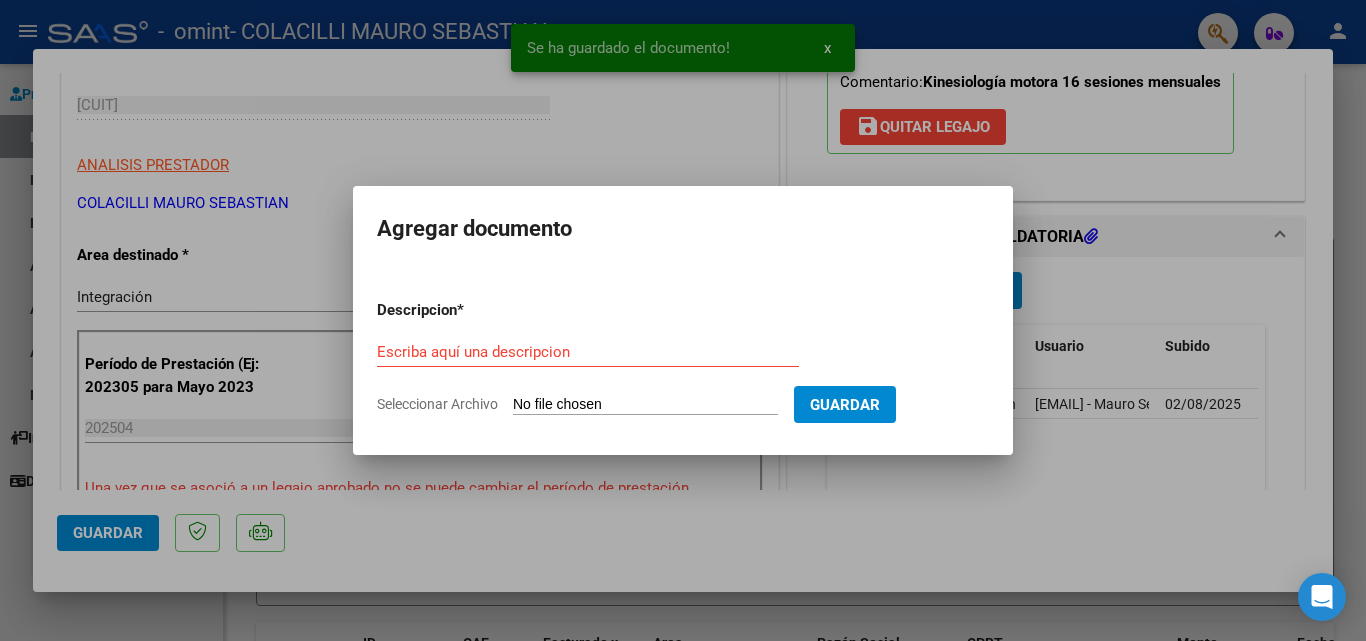 click on "Seleccionar Archivo" at bounding box center [645, 405] 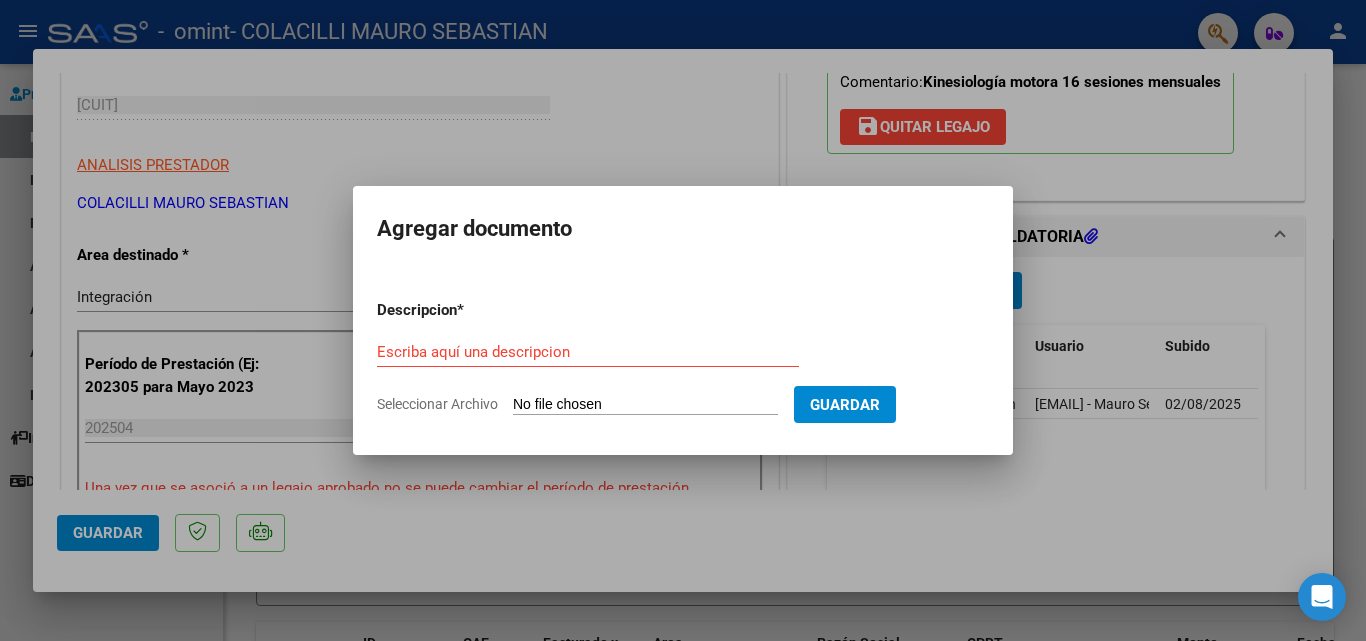 type on "C:\fakepath\ASISTENCIA ABRIL.pdf" 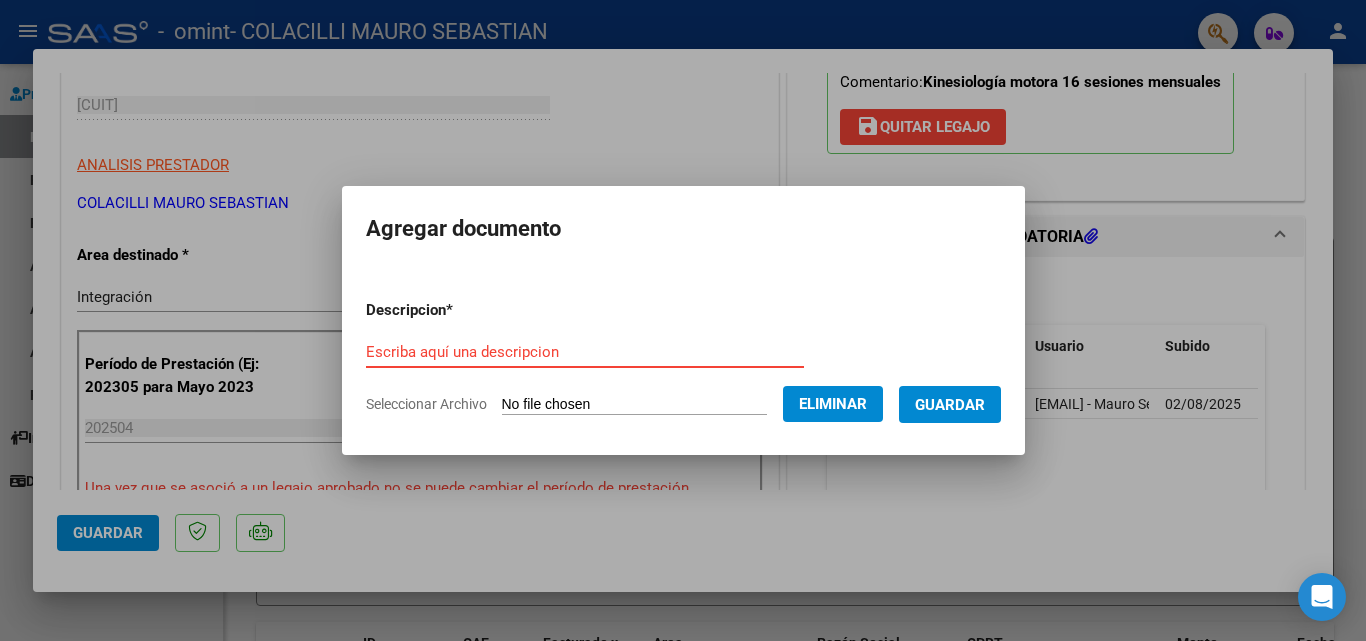 click on "Escriba aquí una descripcion" at bounding box center [585, 352] 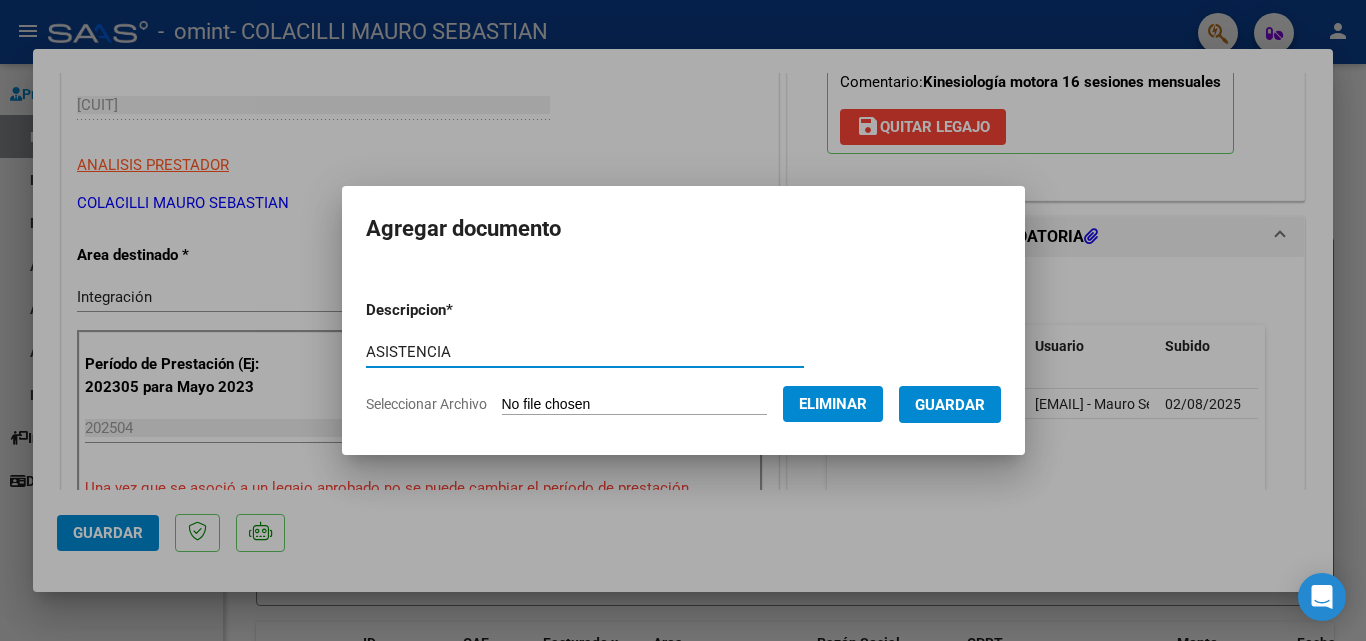 type on "ASISTENCIA" 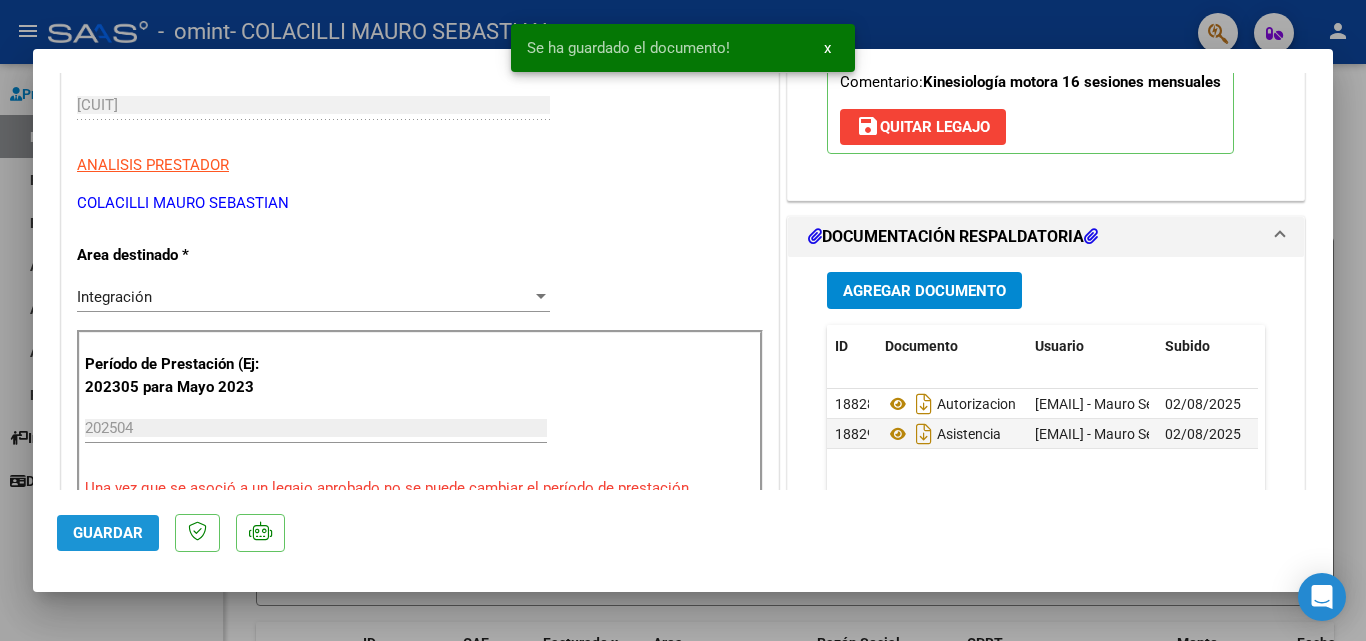 click on "Guardar" 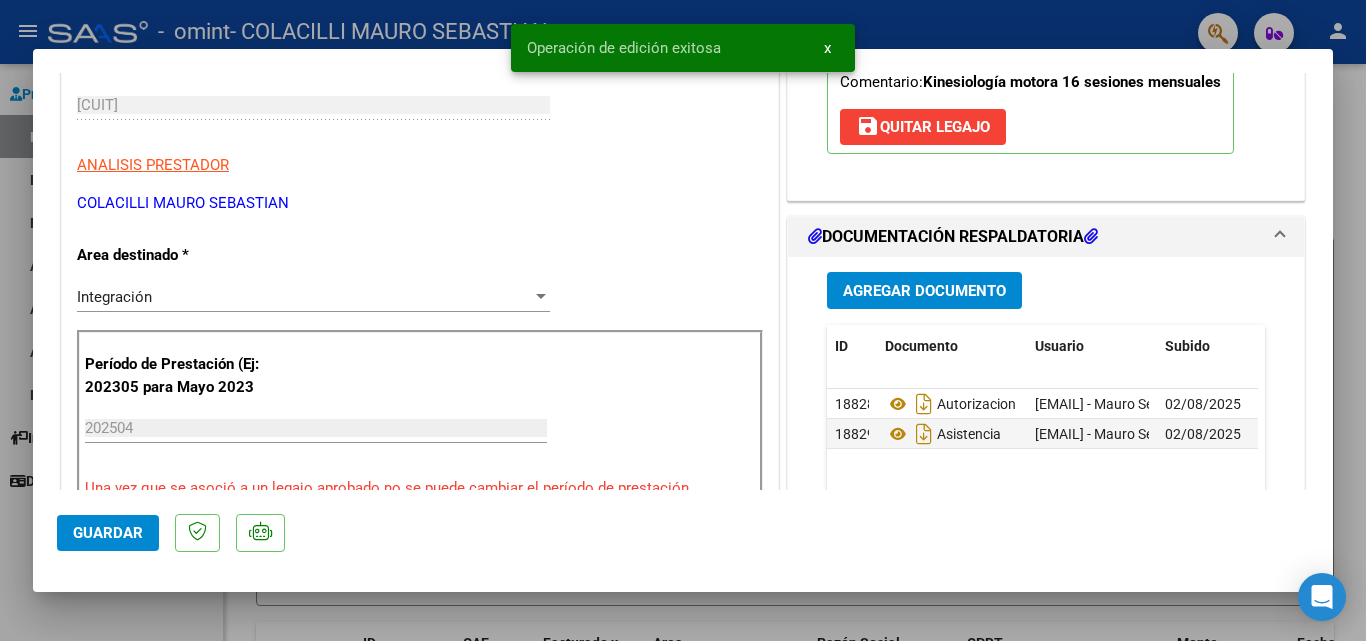 click on "COMPROBANTE VER COMPROBANTE       ESTADO:   Recibida. En proceso de confirmacion/aceptac por la OS.     El comprobante fue leído exitosamente.  DATOS DEL COMPROBANTE CUIT  *   [CUIT] Ingresar CUIT  ANALISIS PRESTADOR  COLACILLI MAURO SEBASTIAN  ARCA Padrón  Area destinado * Integración Seleccionar Area Período de Prestación (Ej: 202305 para Mayo 2023    202504 Ingrese el Período de Prestación como indica el ejemplo   Una vez que se asoció a un legajo aprobado no se puede cambiar el período de prestación.   Comprobante Tipo * Recibo C Seleccionar Tipo Punto de Venta  *   100 Ingresar el Nro.  Número  *   1135 Ingresar el Nro.  Monto  *   $ 197.929,76 Ingresar el monto  Fecha del Cpbt.  *   2025-05-09 Ingresar la fecha  CAE / CAEA (no ingrese CAI)    [CAE] Ingresar el CAE o CAEA (no ingrese CAI)  Fecha de Vencimiento    2025-05-19 Ingresar la fecha  Ref. Externa    Ingresar la ref.  N° Liquidación    Ingresar el N° Liquidación  COMENTARIOS PREAPROBACIÓN PARA INTEGRACION 202504" at bounding box center (683, 320) 